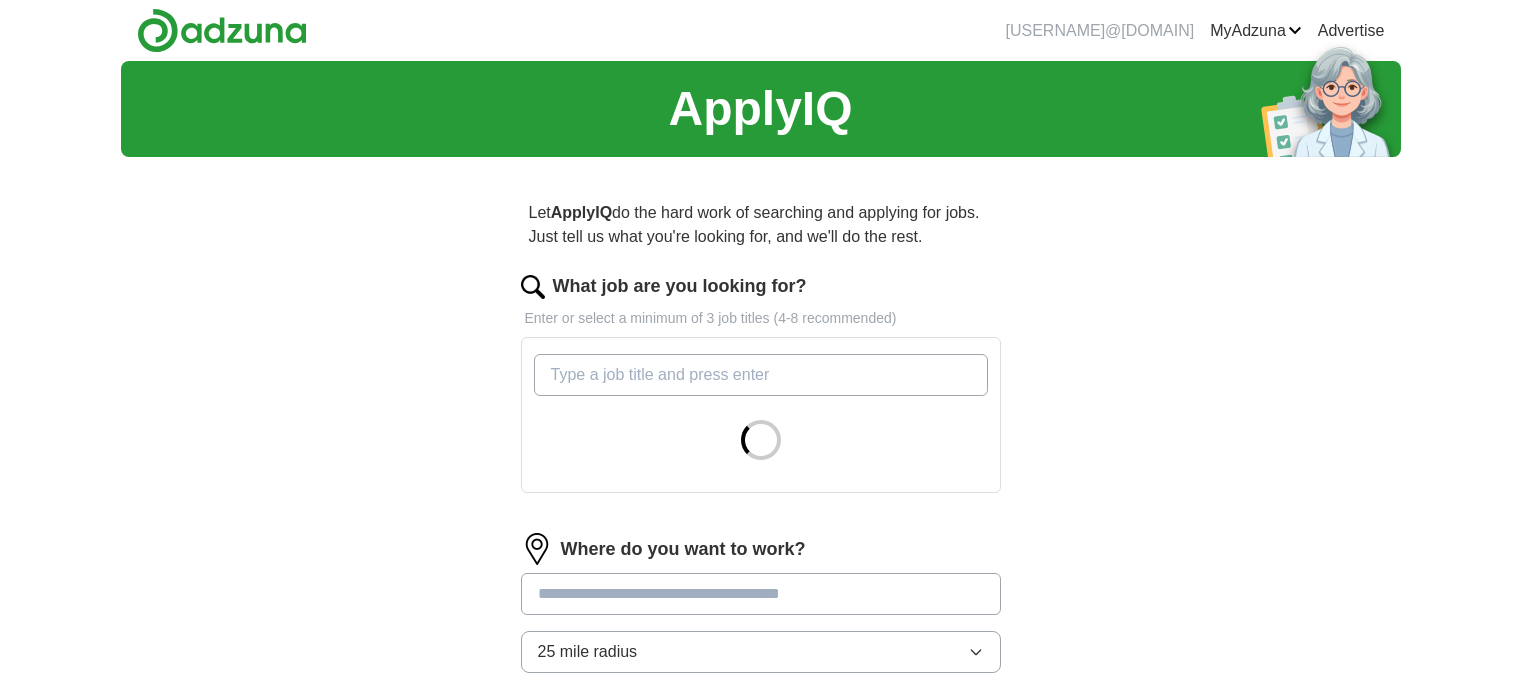 scroll, scrollTop: 0, scrollLeft: 0, axis: both 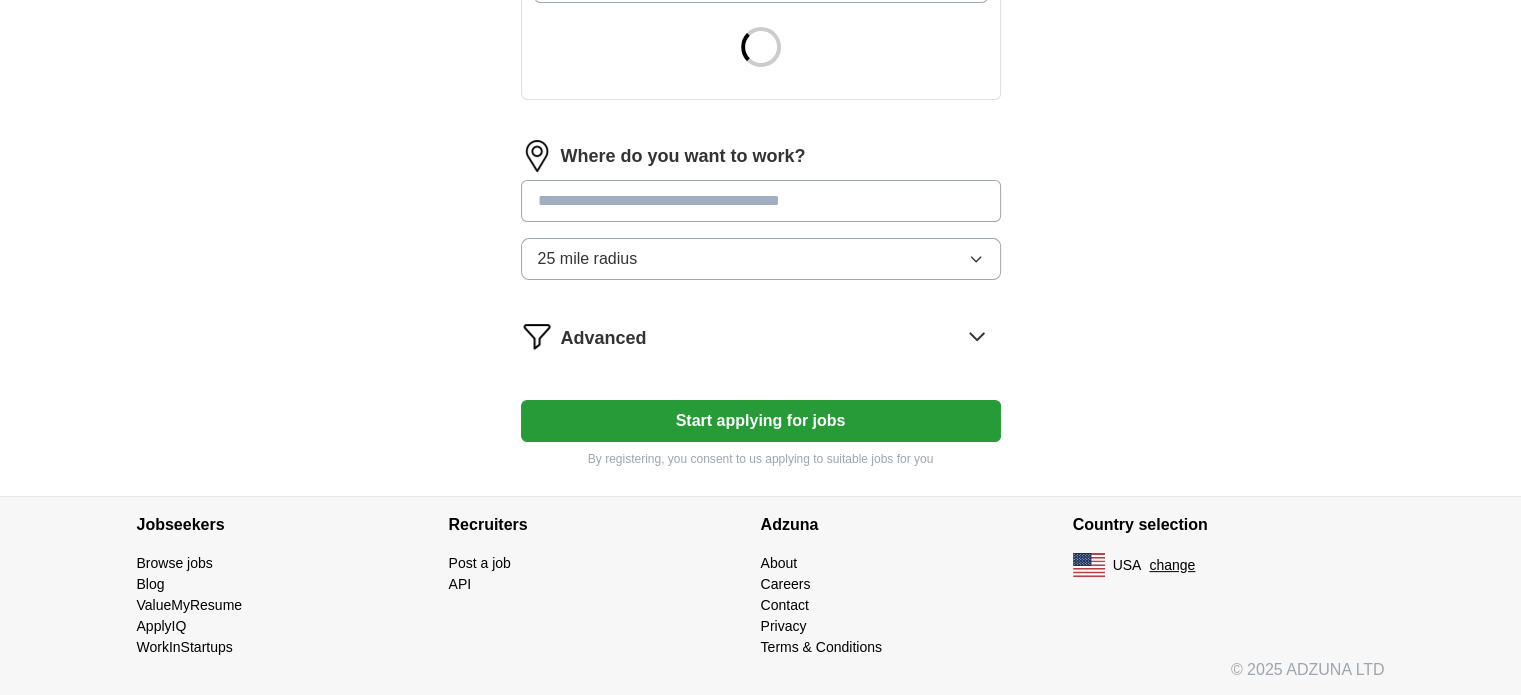 click on "Advanced" at bounding box center (781, 336) 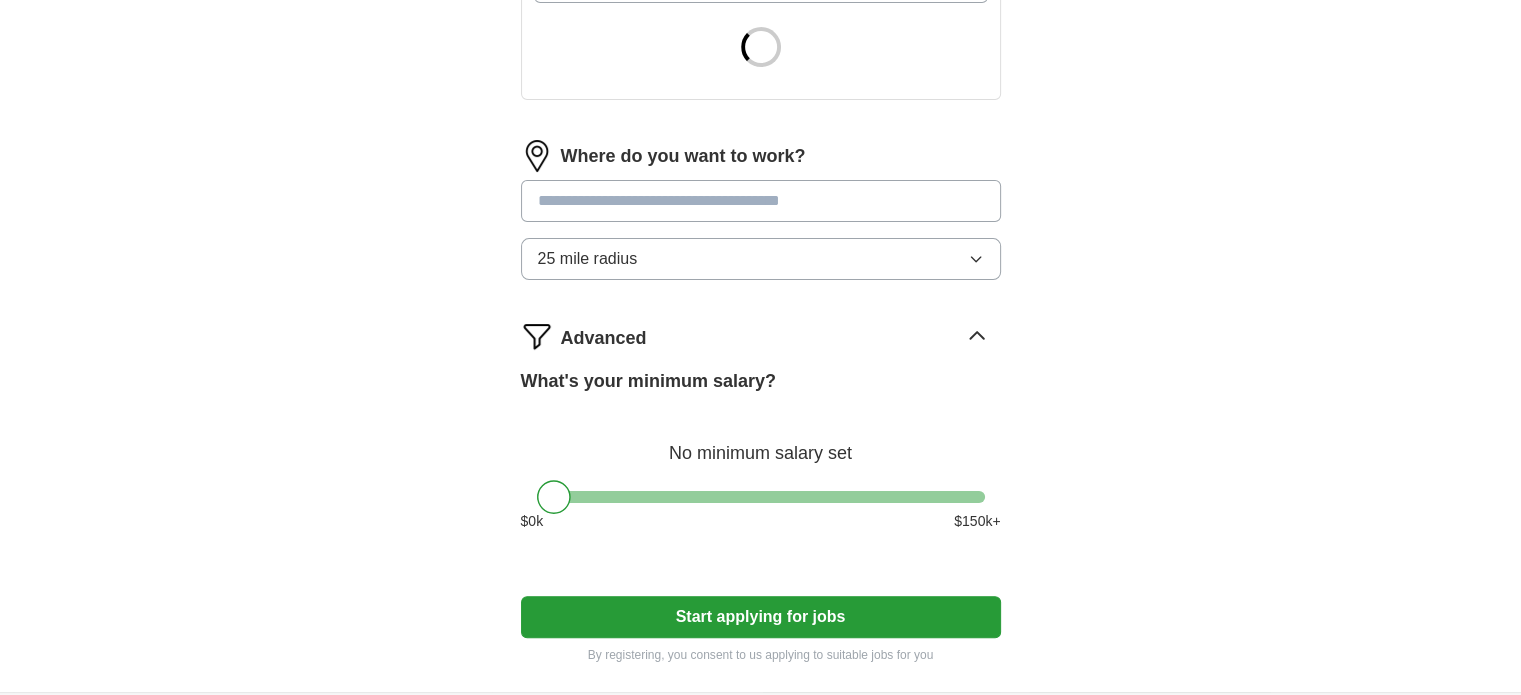 click on "Advanced" at bounding box center (781, 336) 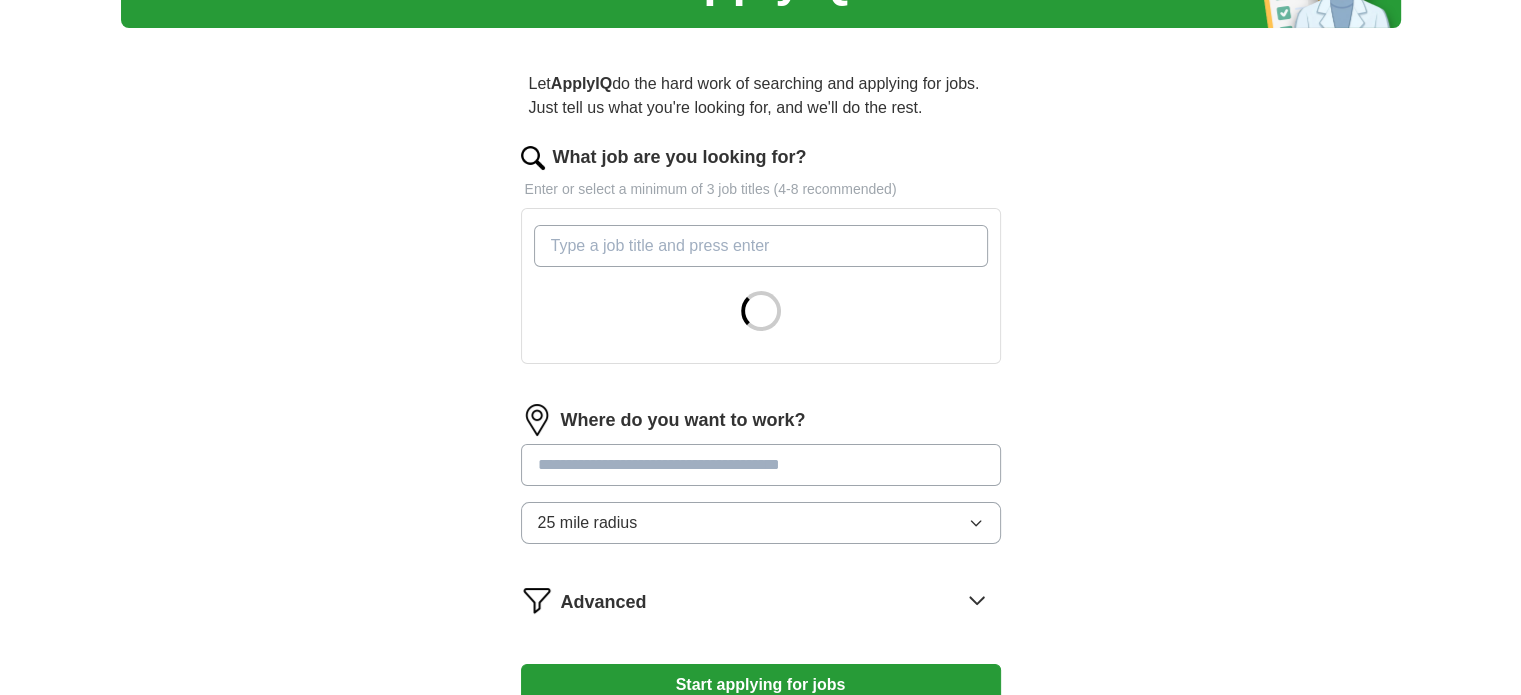 scroll, scrollTop: 0, scrollLeft: 0, axis: both 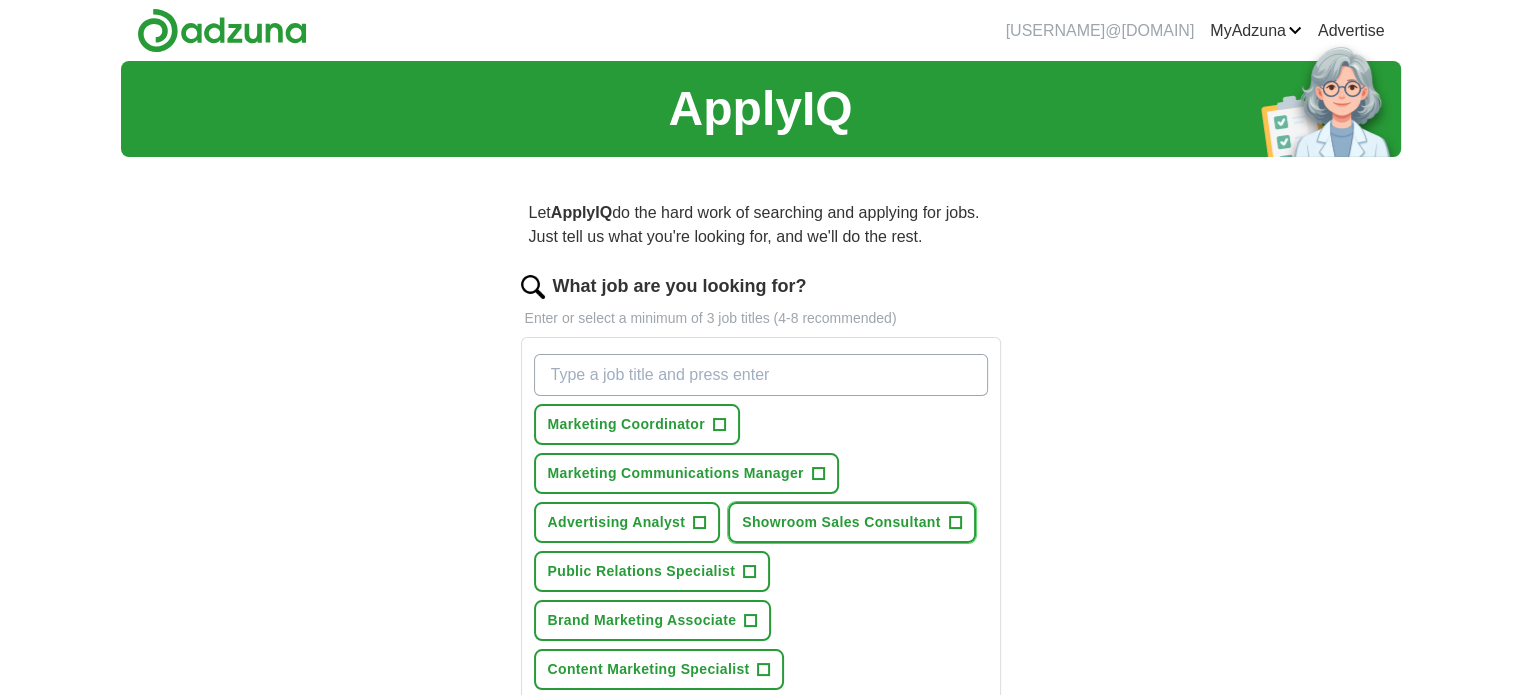 click on "Showroom Sales Consultant" at bounding box center [841, 522] 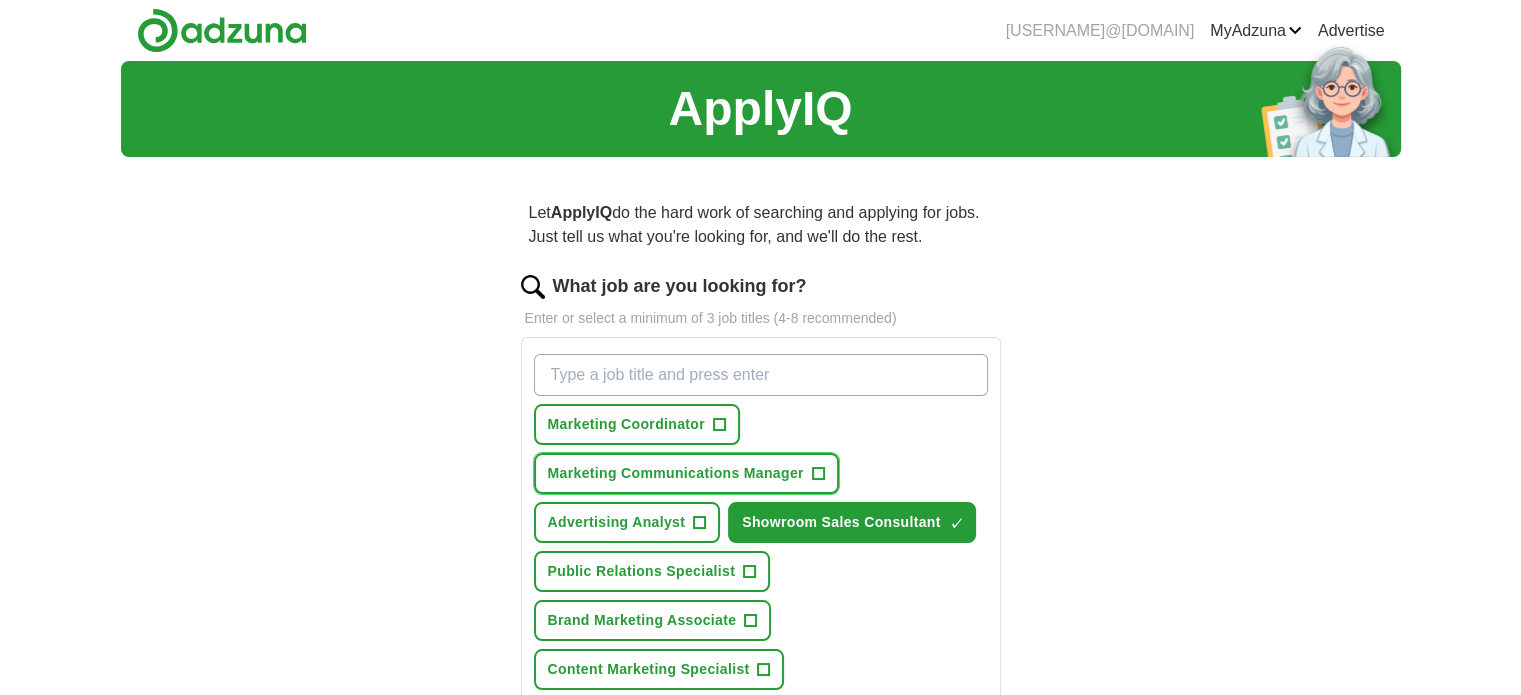 click on "Marketing Communications Manager" at bounding box center [676, 473] 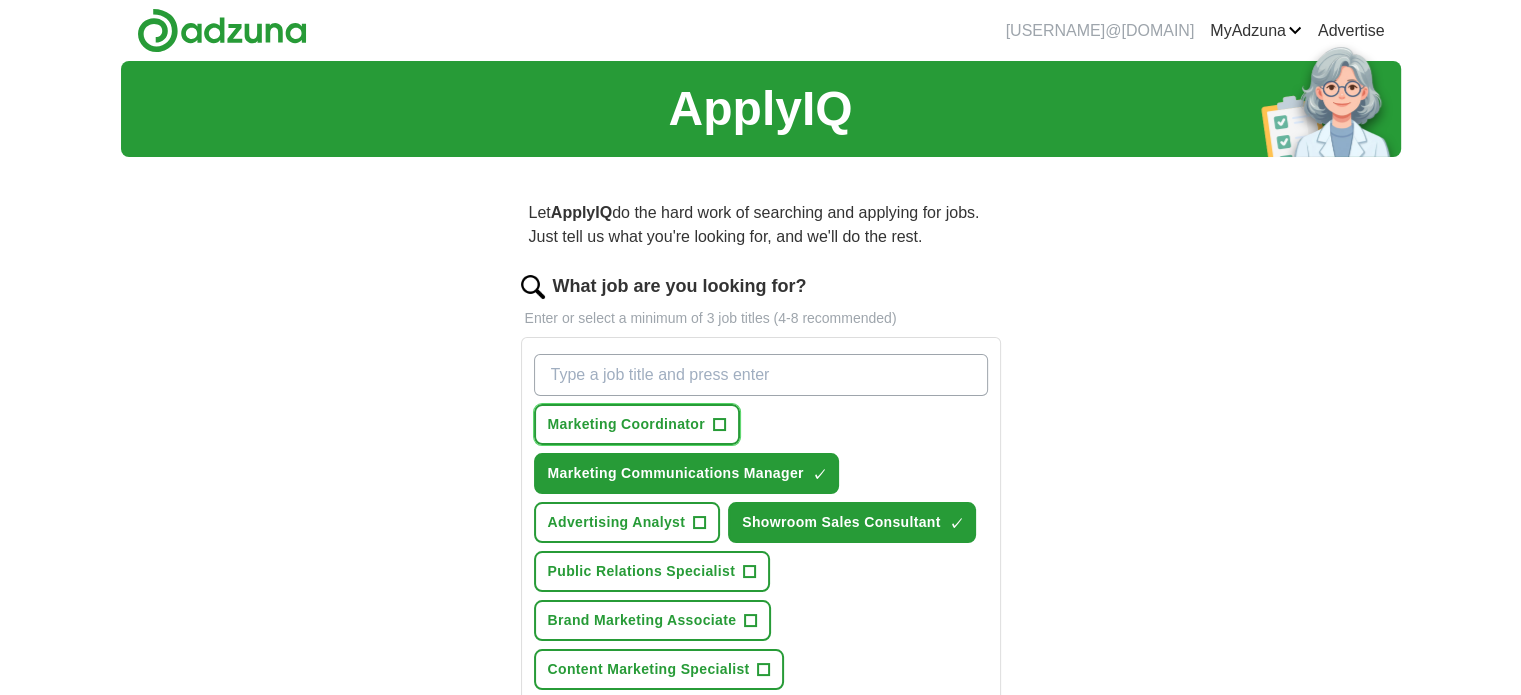 click on "Marketing Coordinator" at bounding box center [626, 424] 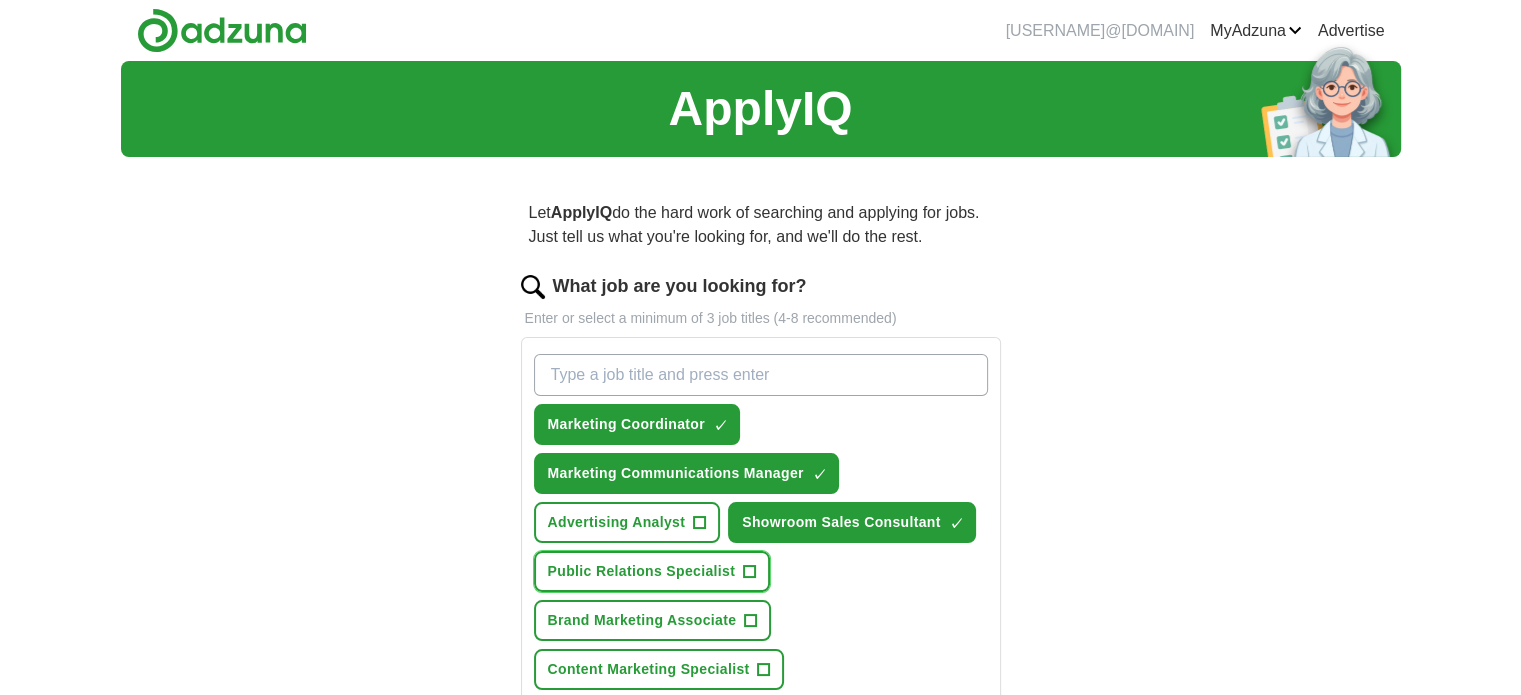 click on "Public Relations Specialist +" at bounding box center [652, 571] 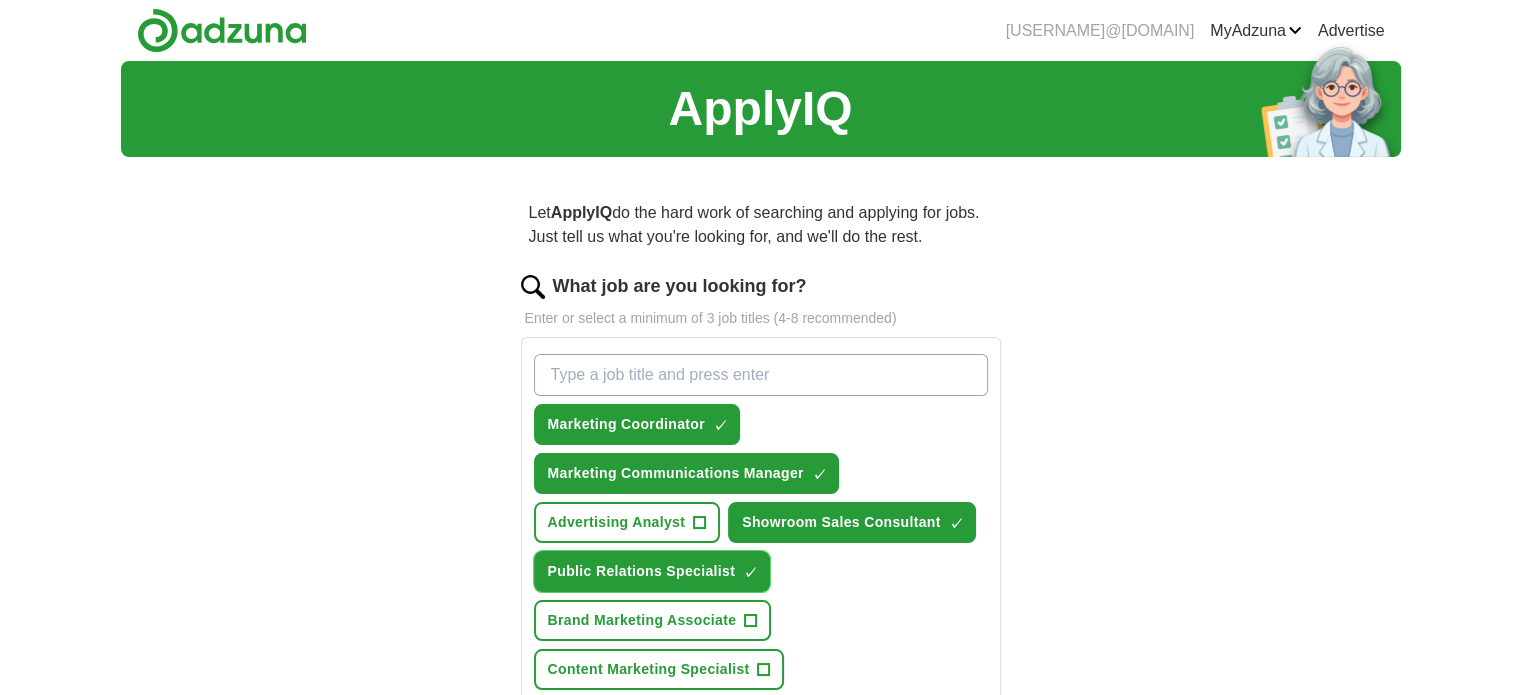 scroll, scrollTop: 100, scrollLeft: 0, axis: vertical 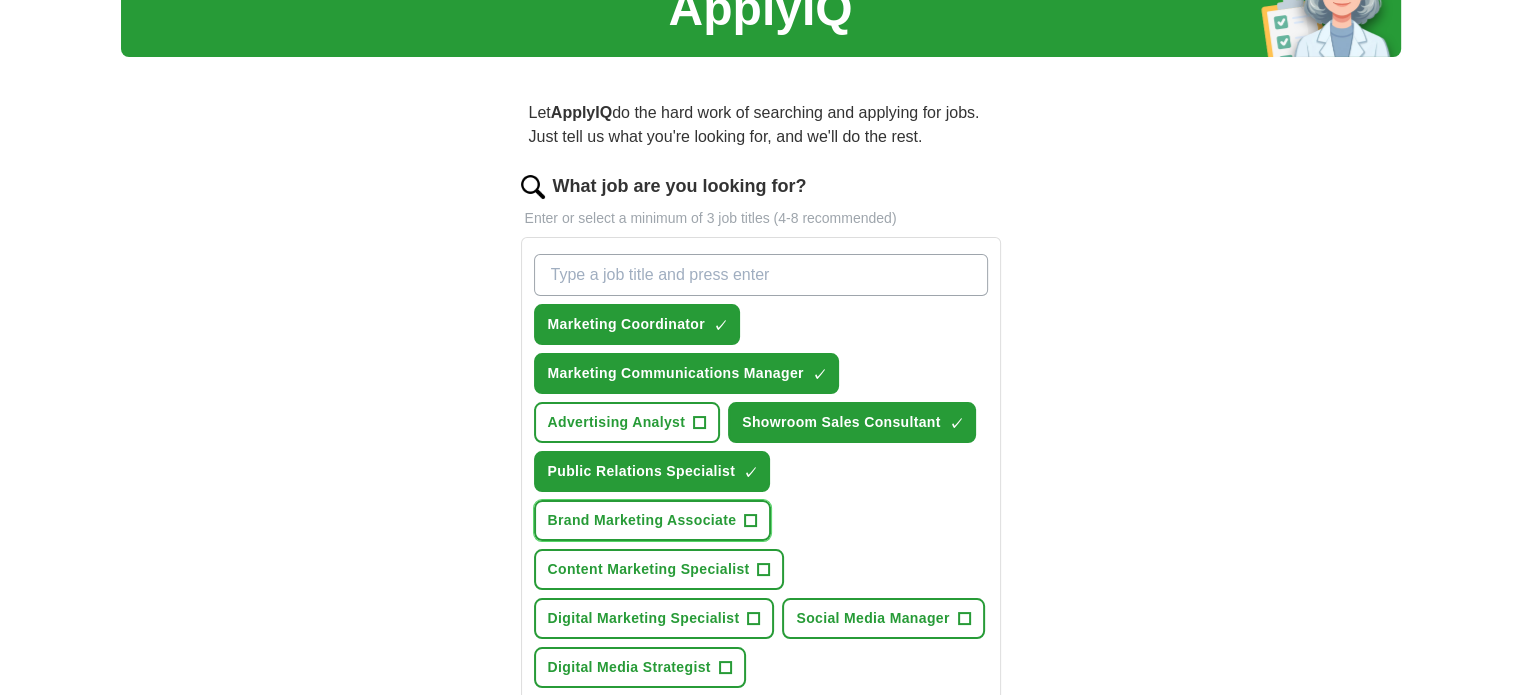 click on "Brand Marketing Associate" at bounding box center (642, 520) 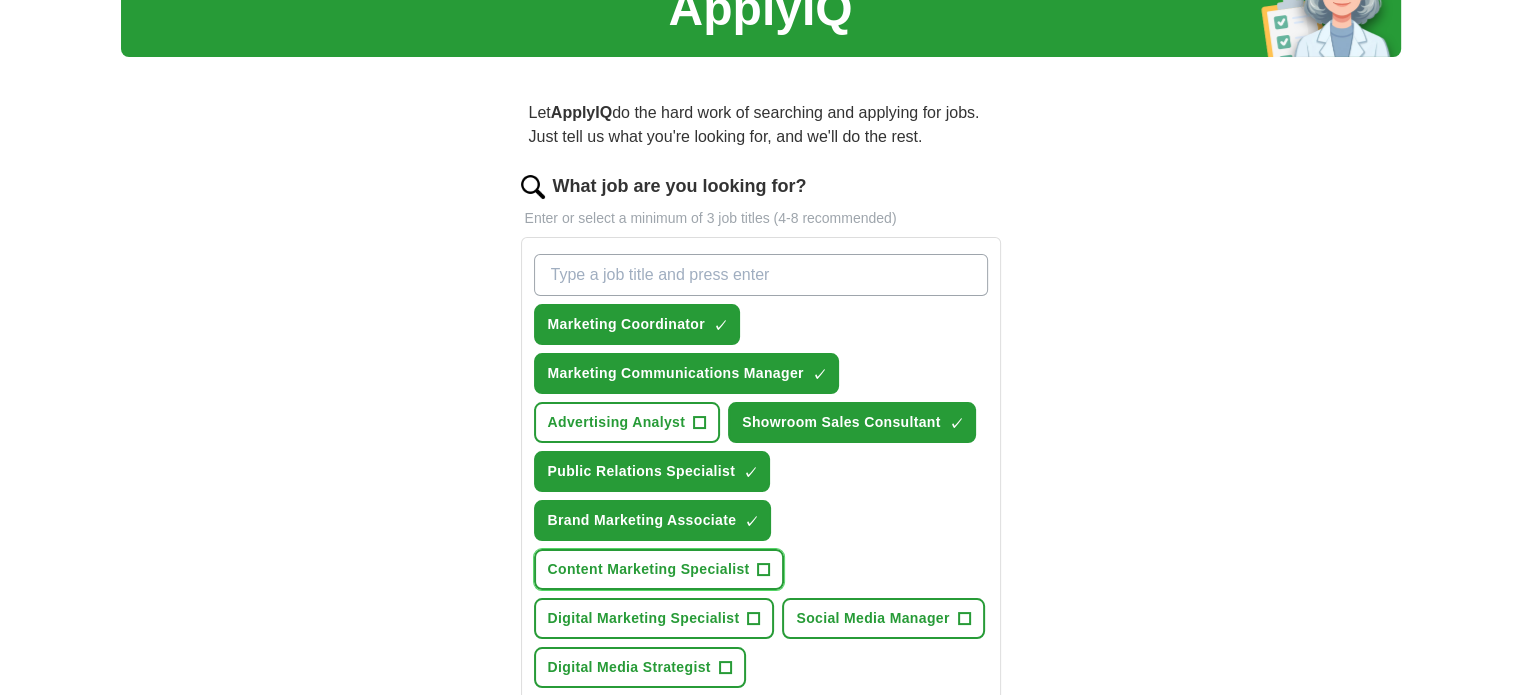 click on "Content Marketing Specialist" at bounding box center (649, 569) 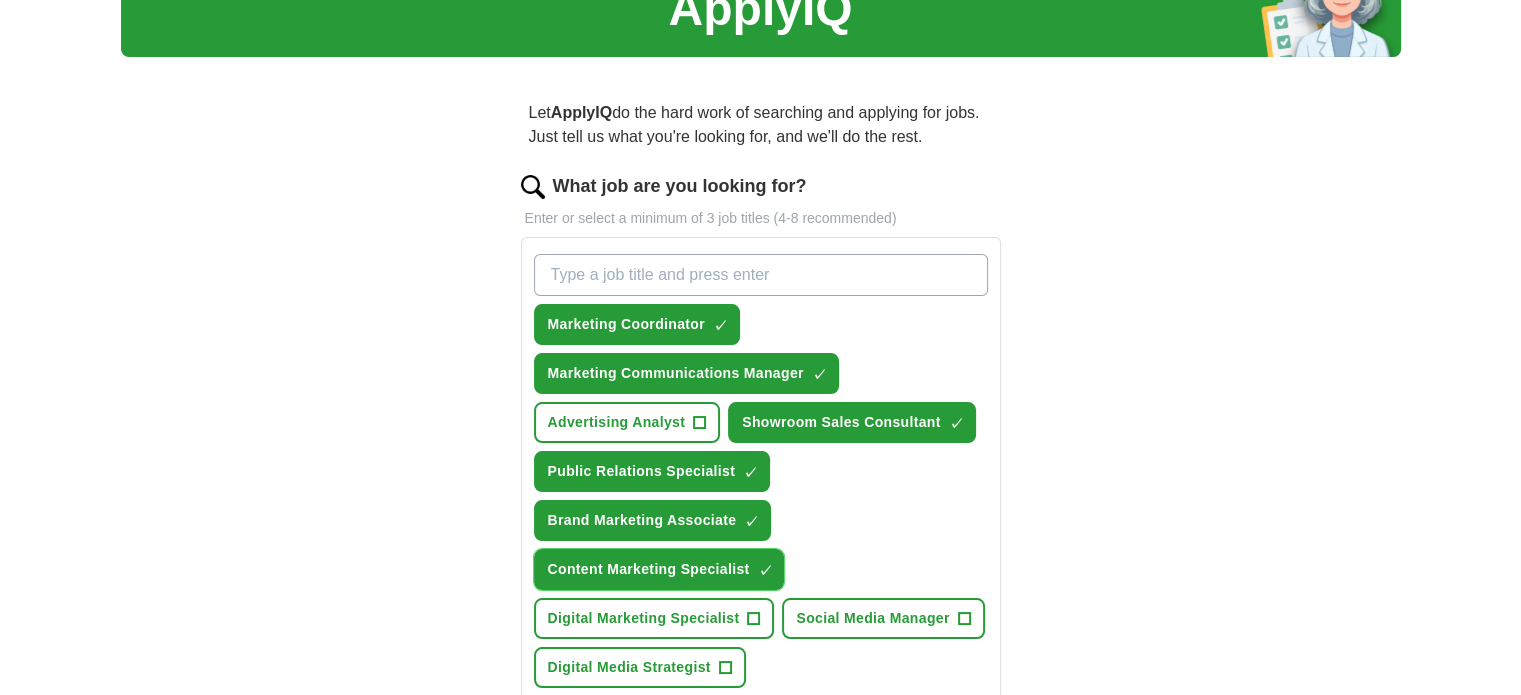 scroll, scrollTop: 200, scrollLeft: 0, axis: vertical 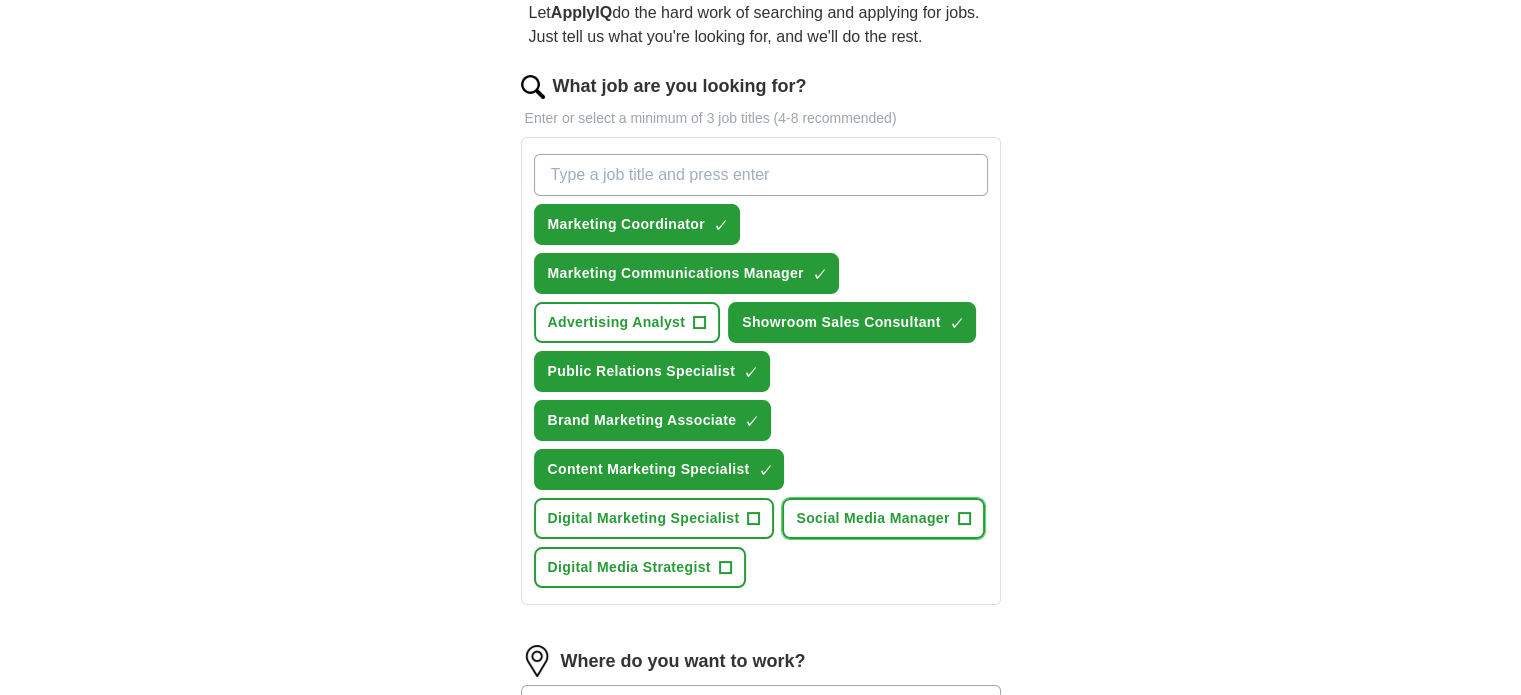 click on "Social Media Manager" at bounding box center (872, 518) 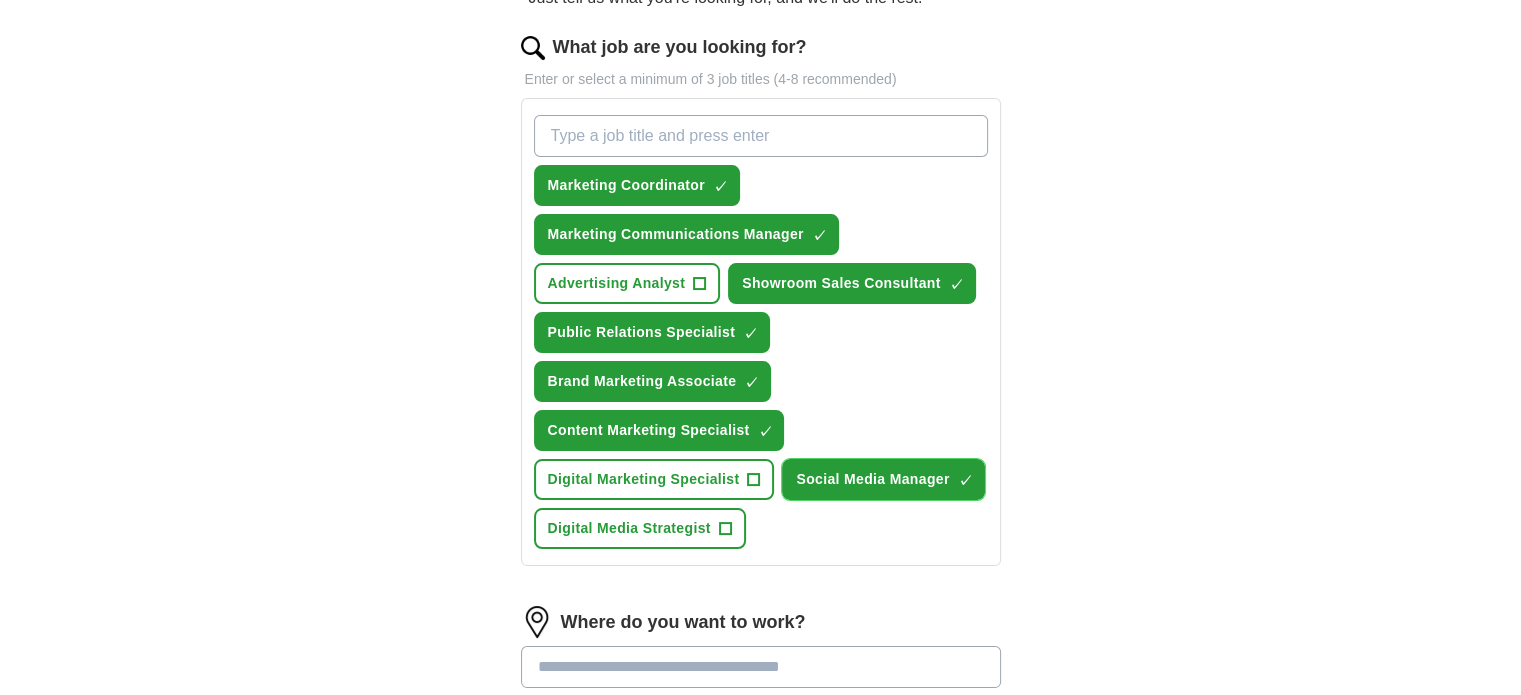 scroll, scrollTop: 300, scrollLeft: 0, axis: vertical 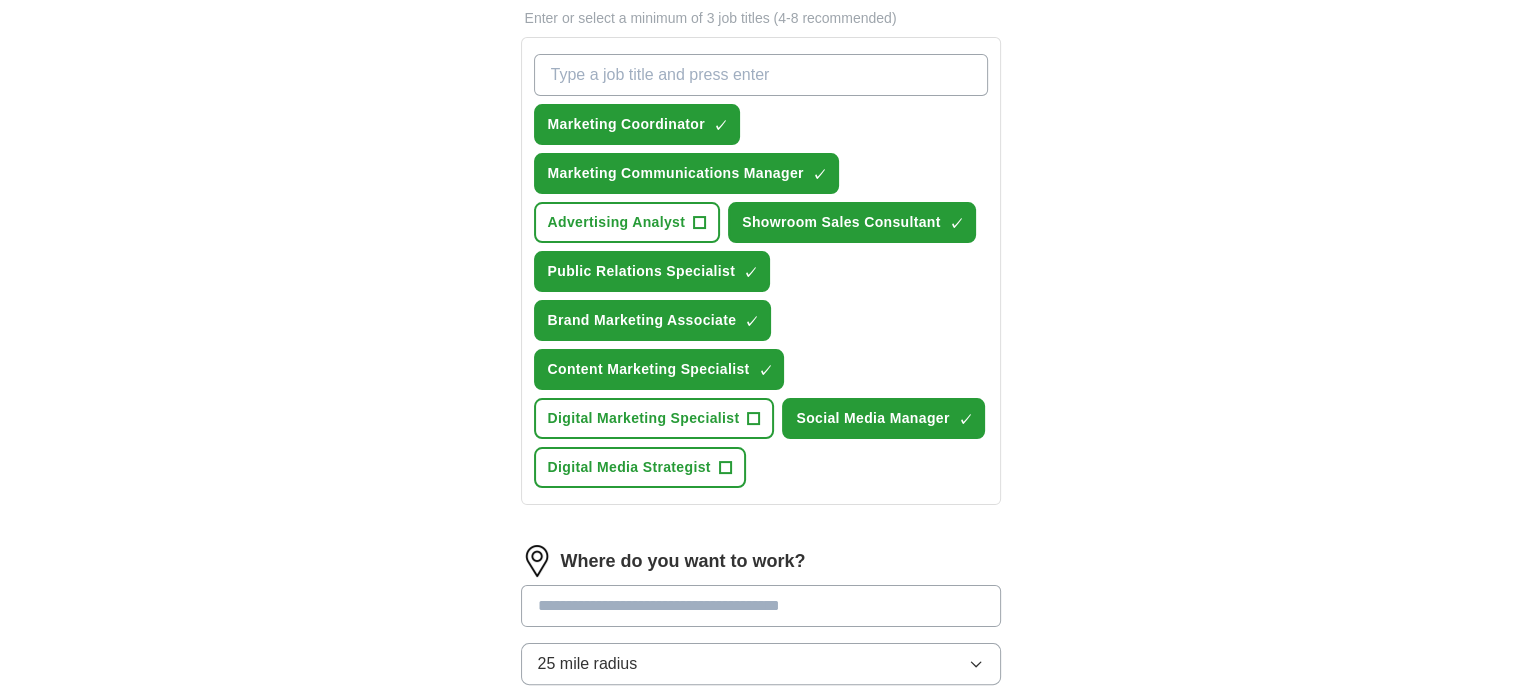 click at bounding box center (761, 606) 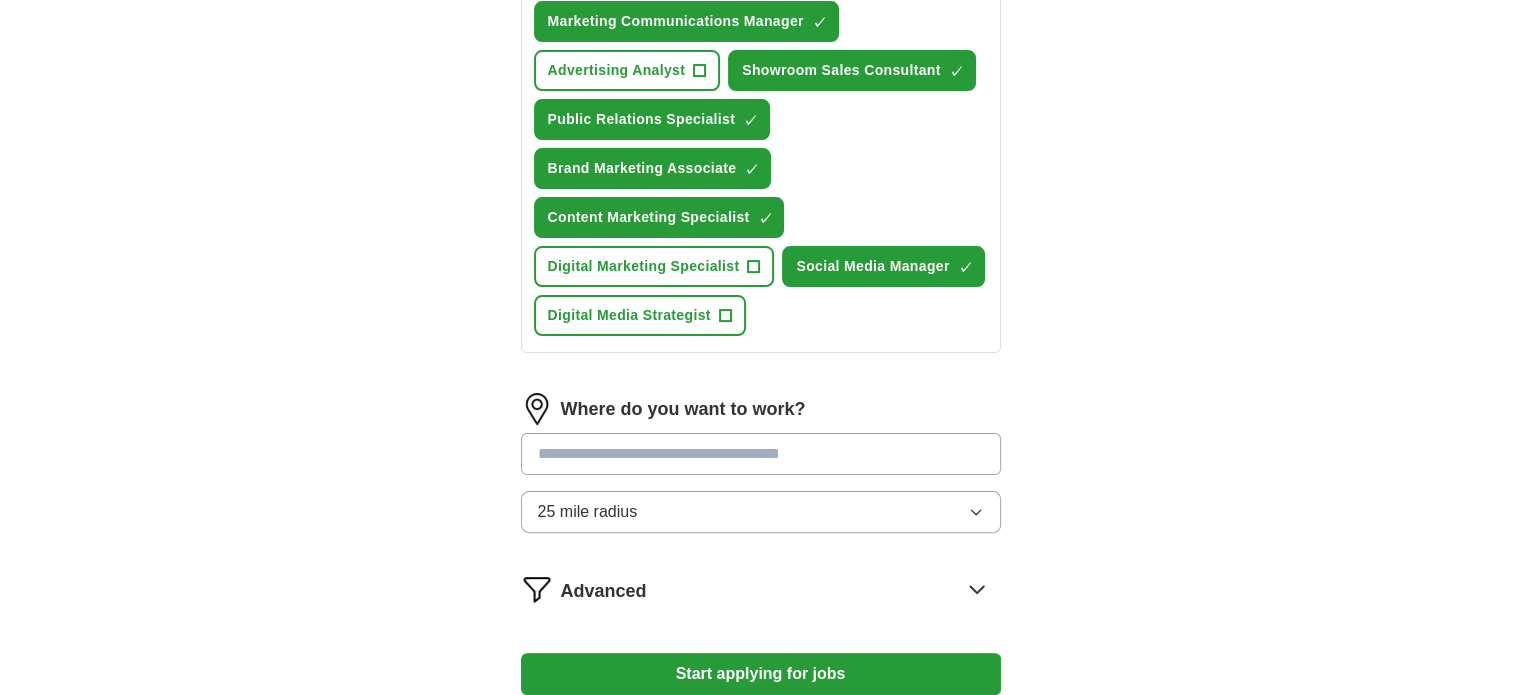 scroll, scrollTop: 500, scrollLeft: 0, axis: vertical 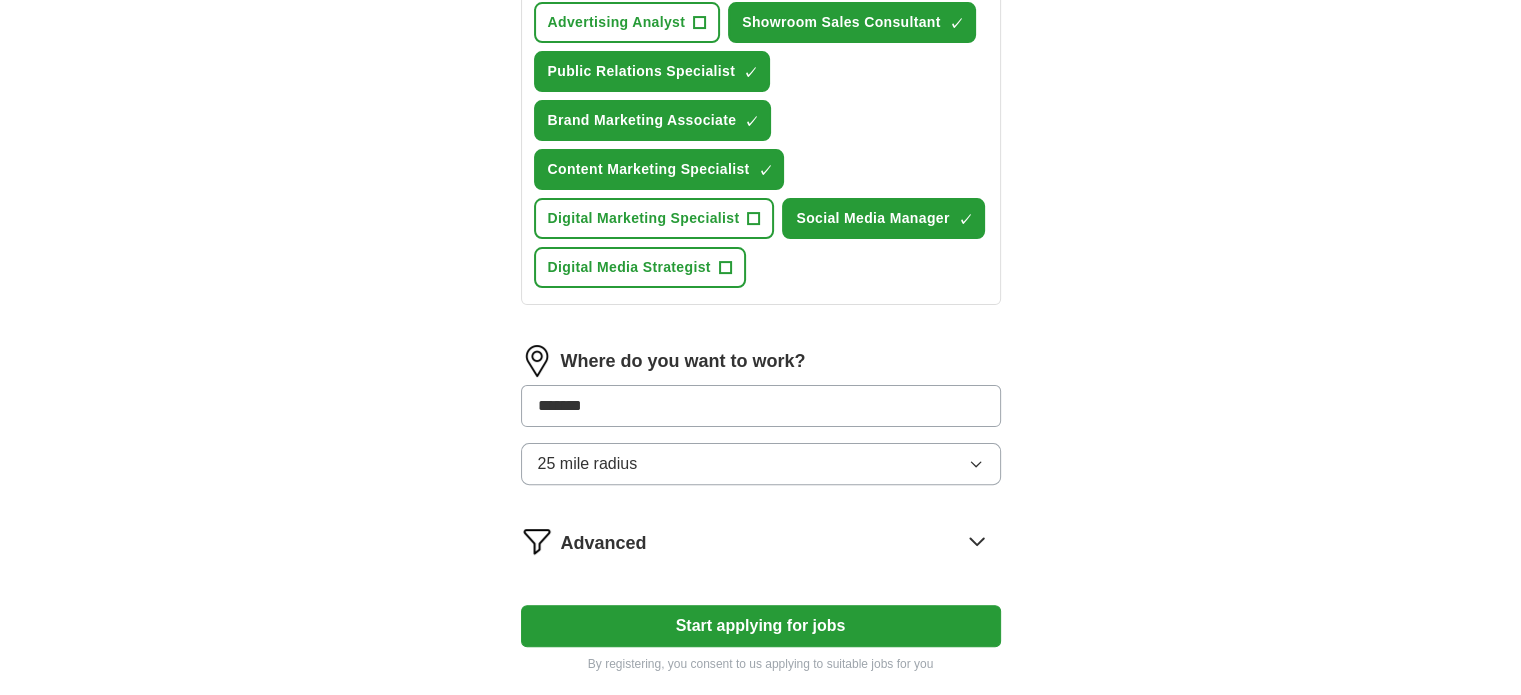 type on "********" 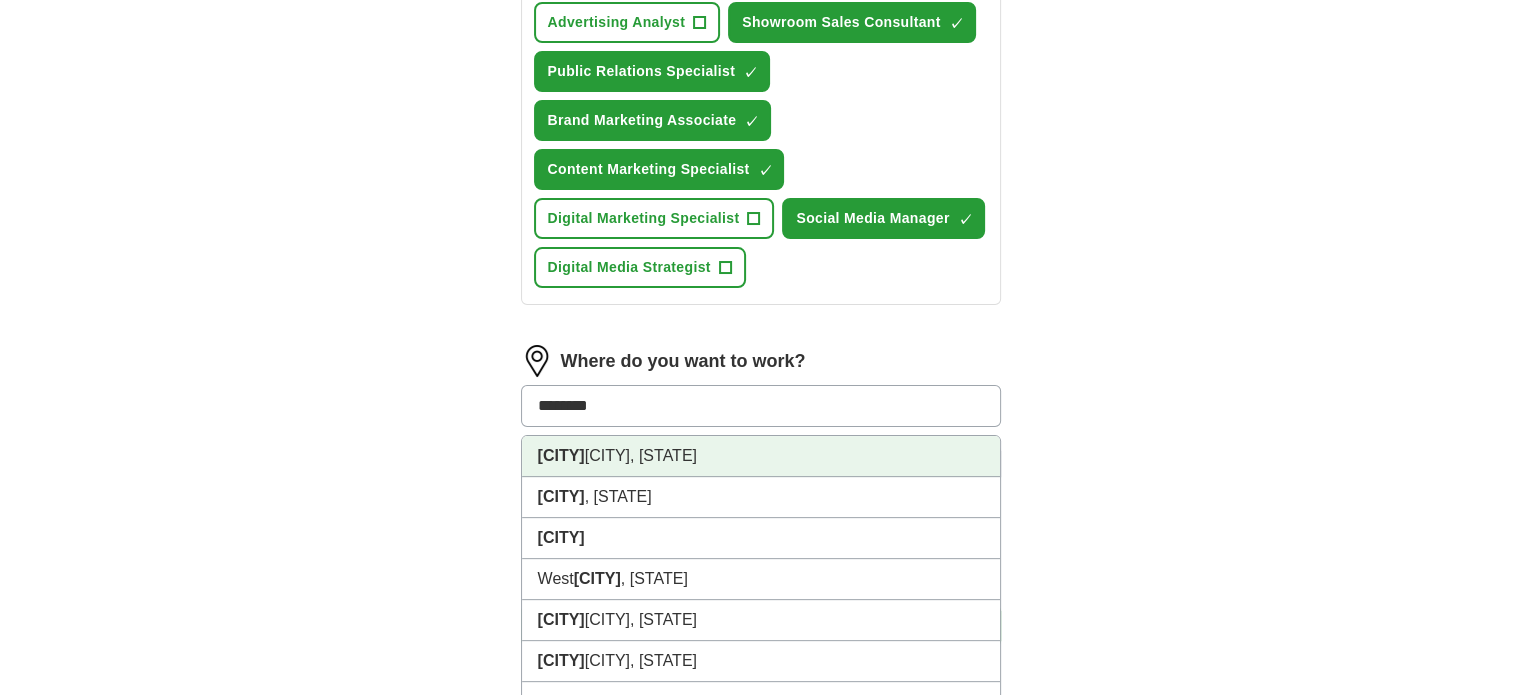 click on "[CITY] [STATE], [STATE]" at bounding box center [761, 456] 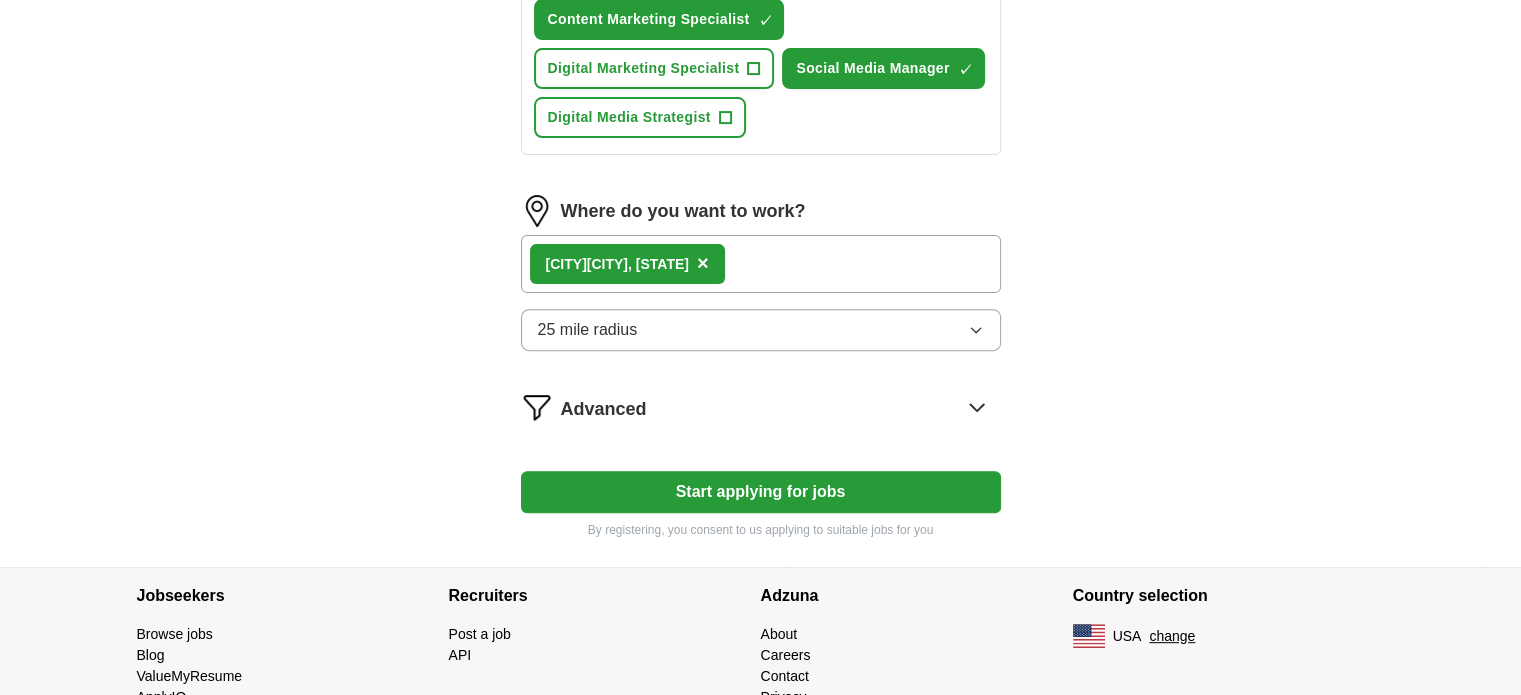 scroll, scrollTop: 664, scrollLeft: 0, axis: vertical 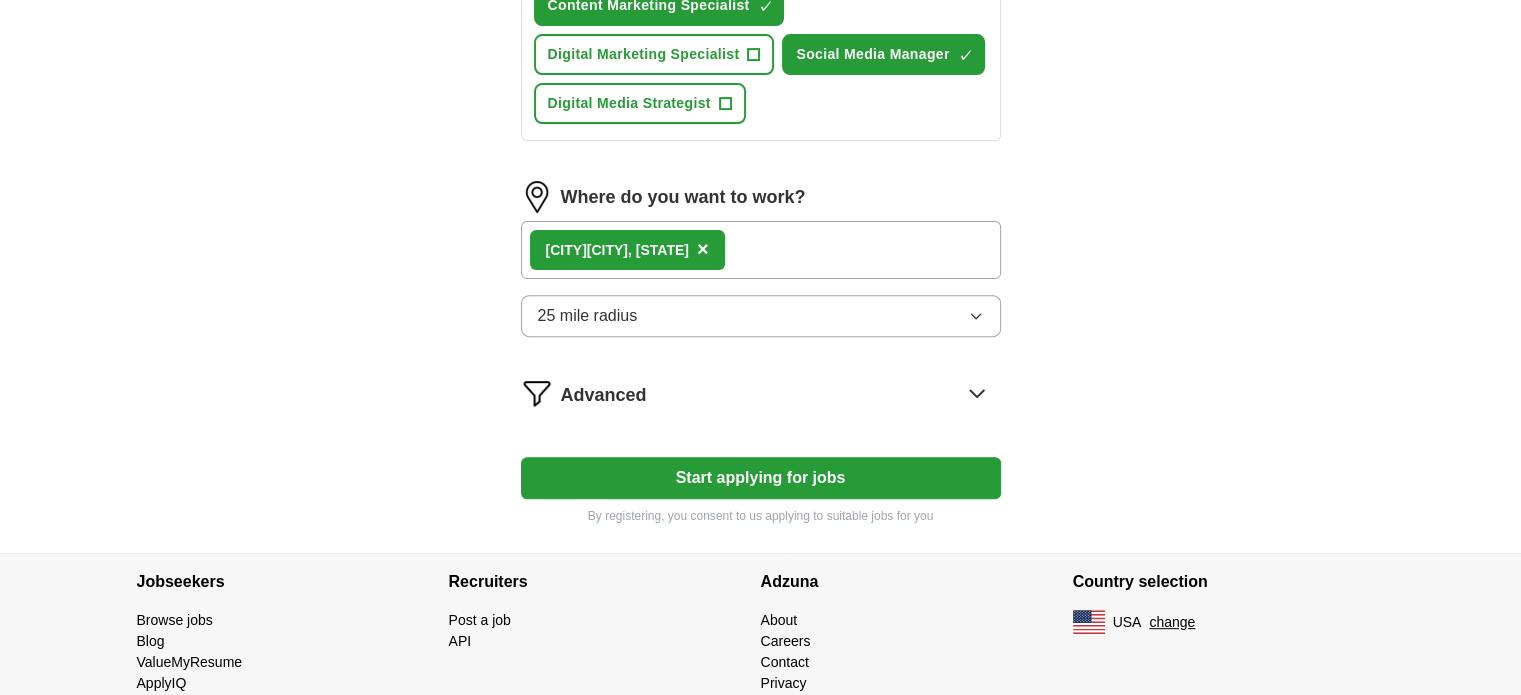 click 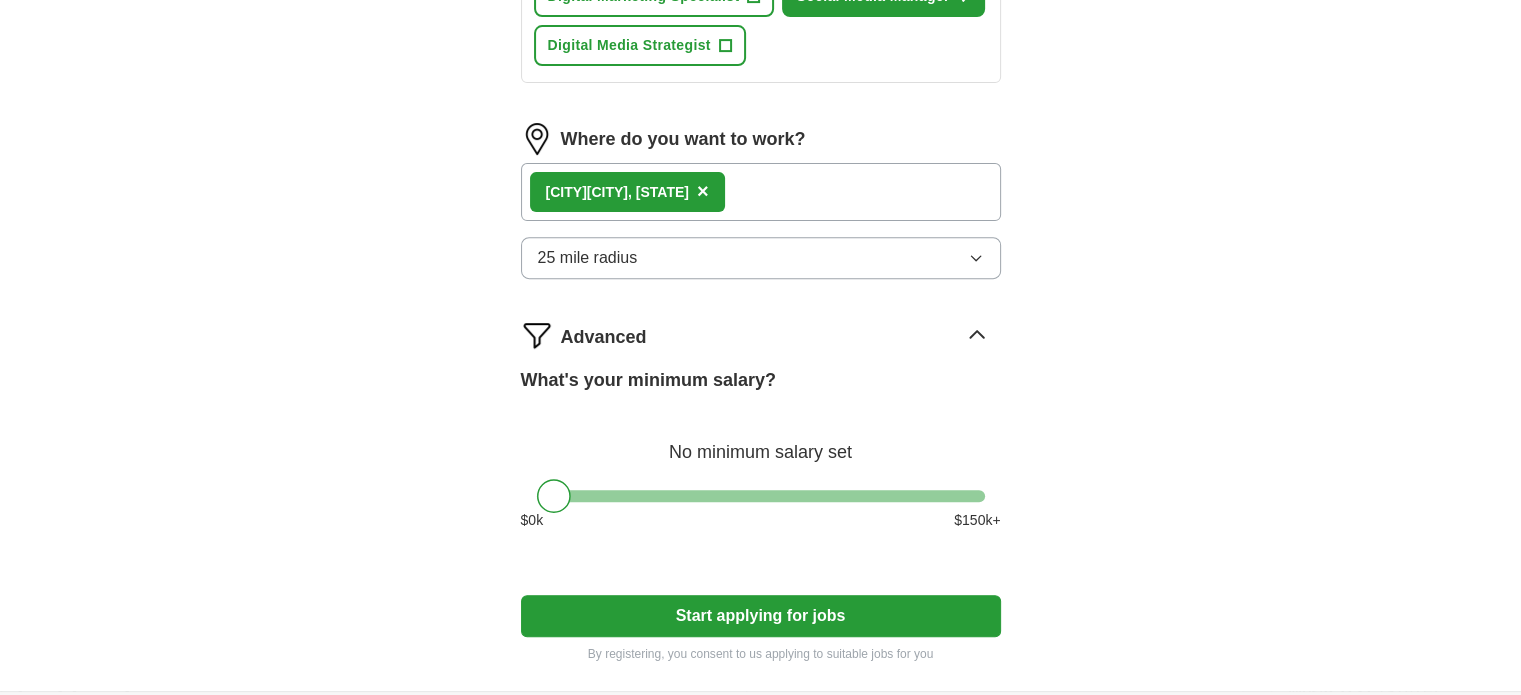 scroll, scrollTop: 723, scrollLeft: 0, axis: vertical 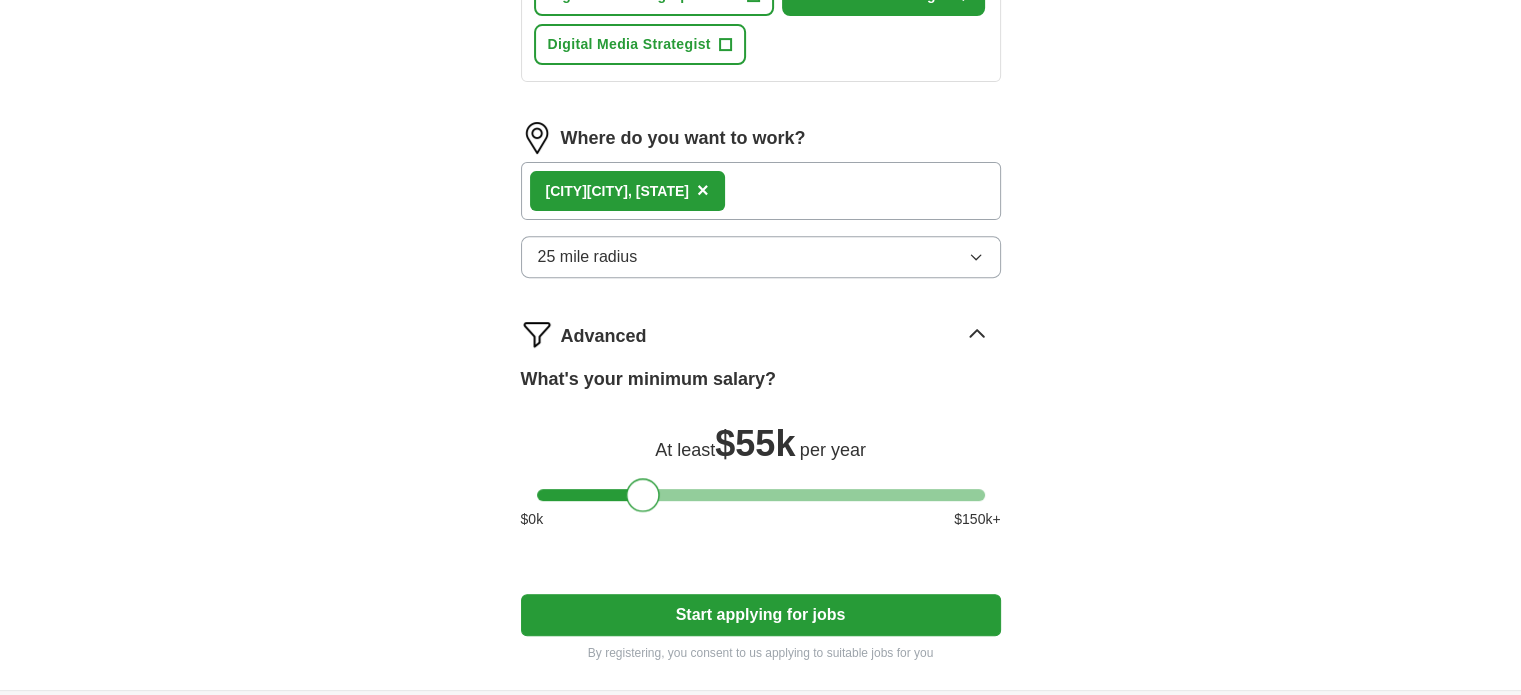 drag, startPoint x: 582, startPoint y: 487, endPoint x: 653, endPoint y: 497, distance: 71.70077 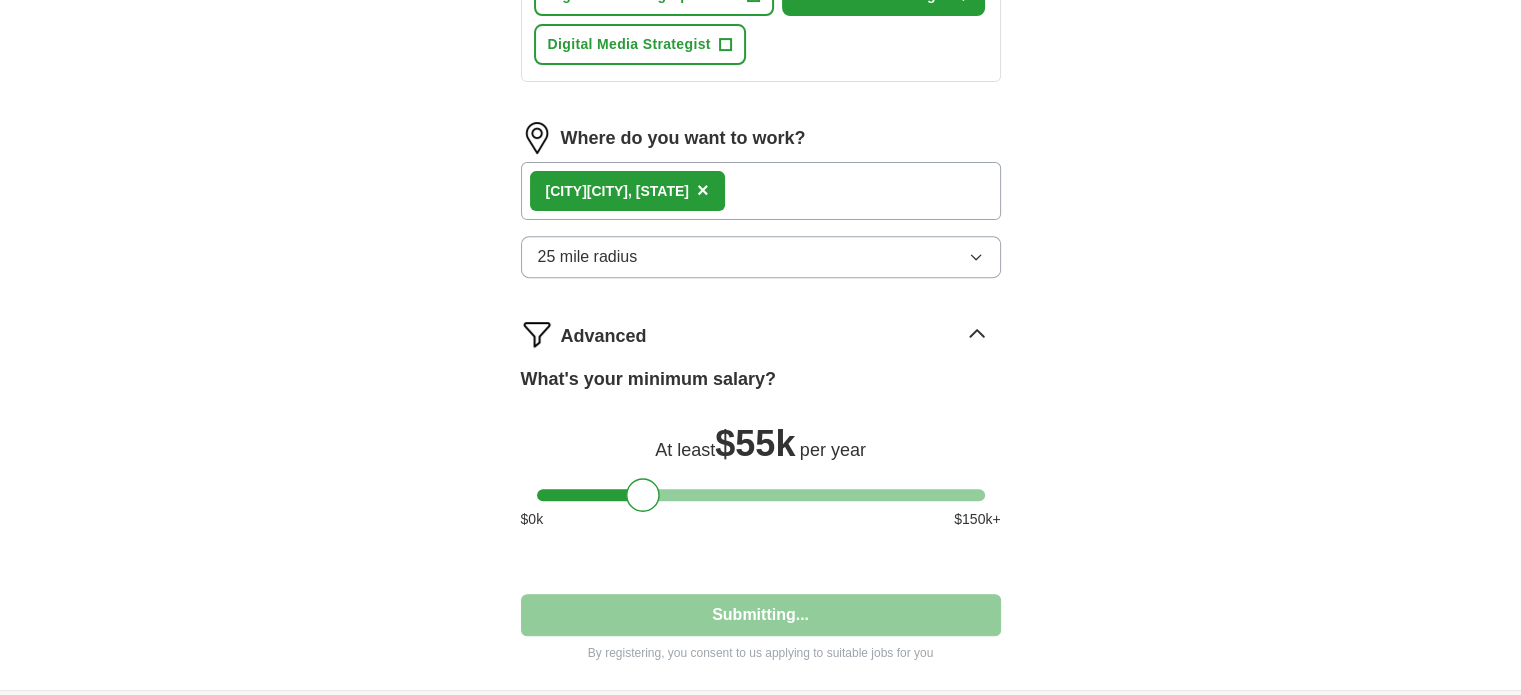 select on "**" 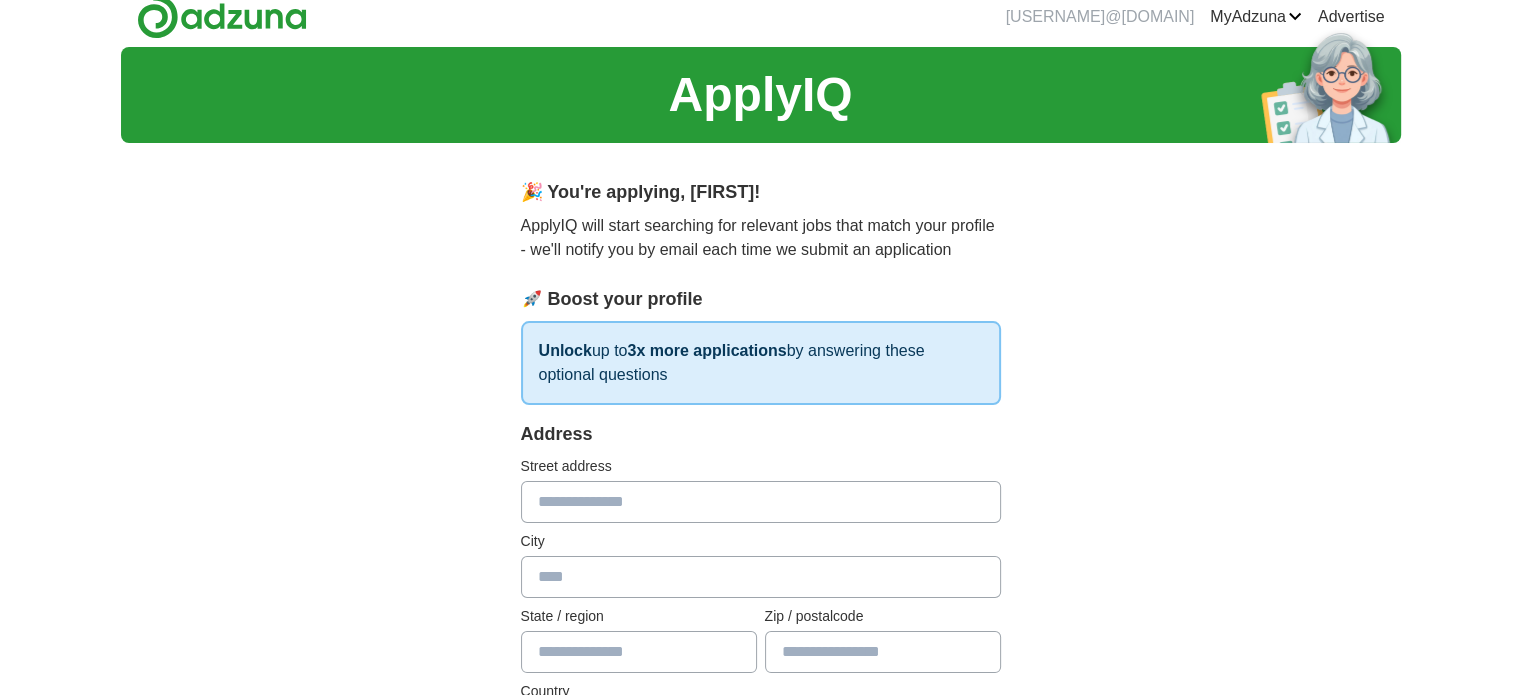 scroll, scrollTop: 0, scrollLeft: 0, axis: both 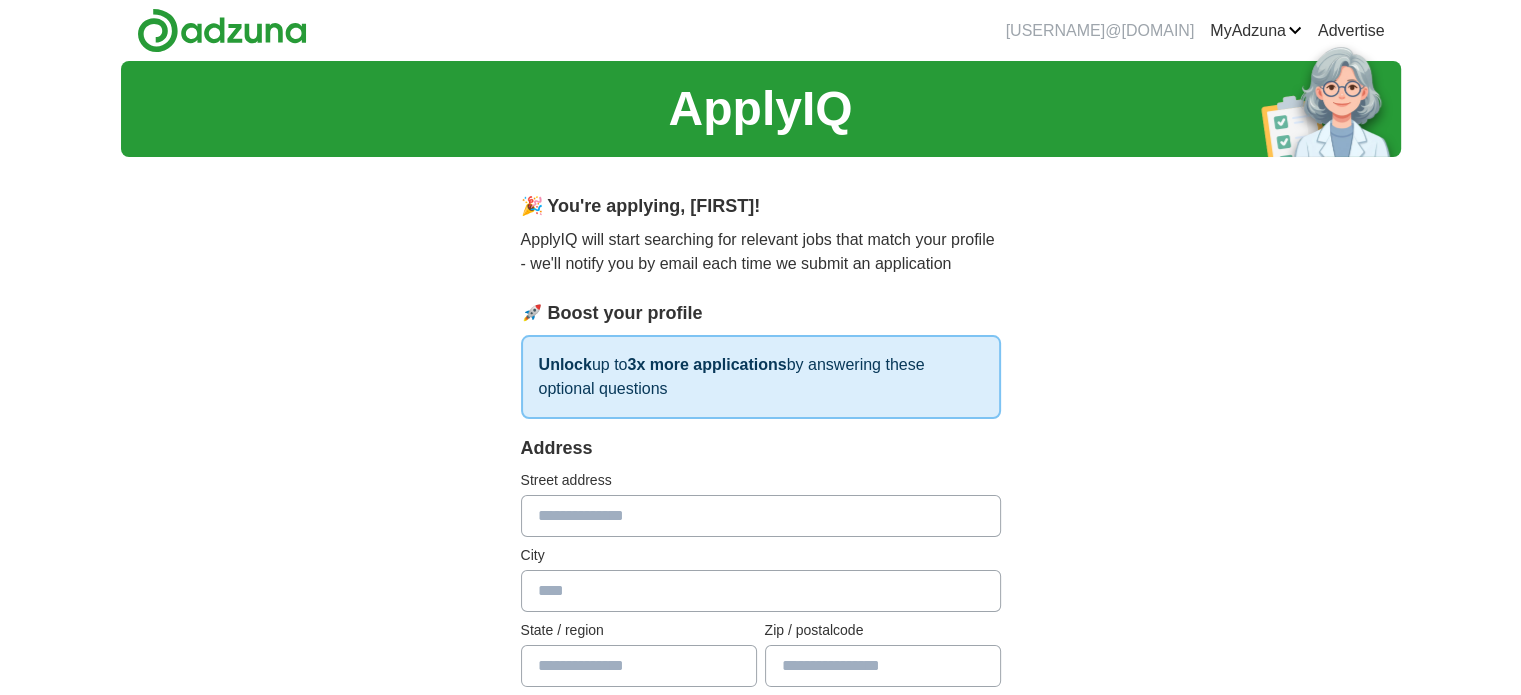 click on "Address Street address City State / region Zip / postalcode Country Please select..." at bounding box center [761, 610] 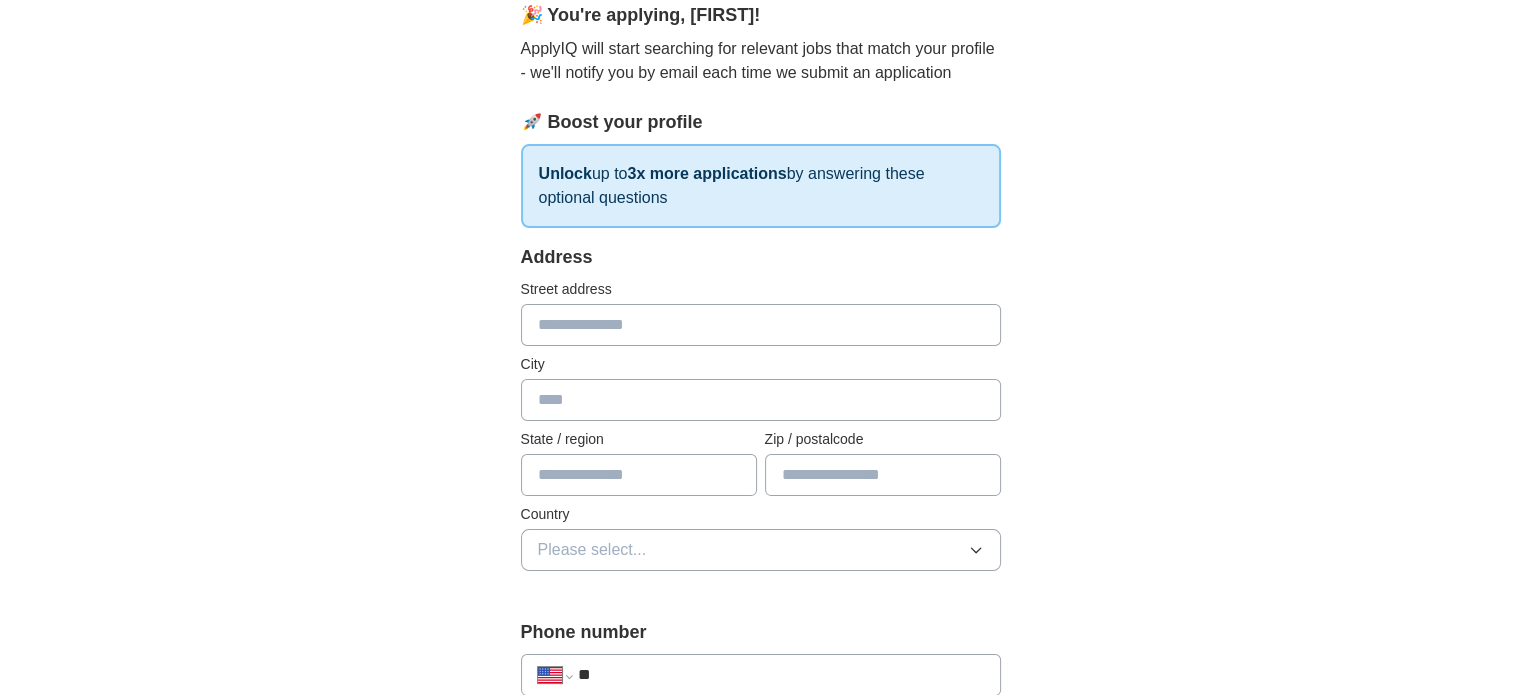 scroll, scrollTop: 200, scrollLeft: 0, axis: vertical 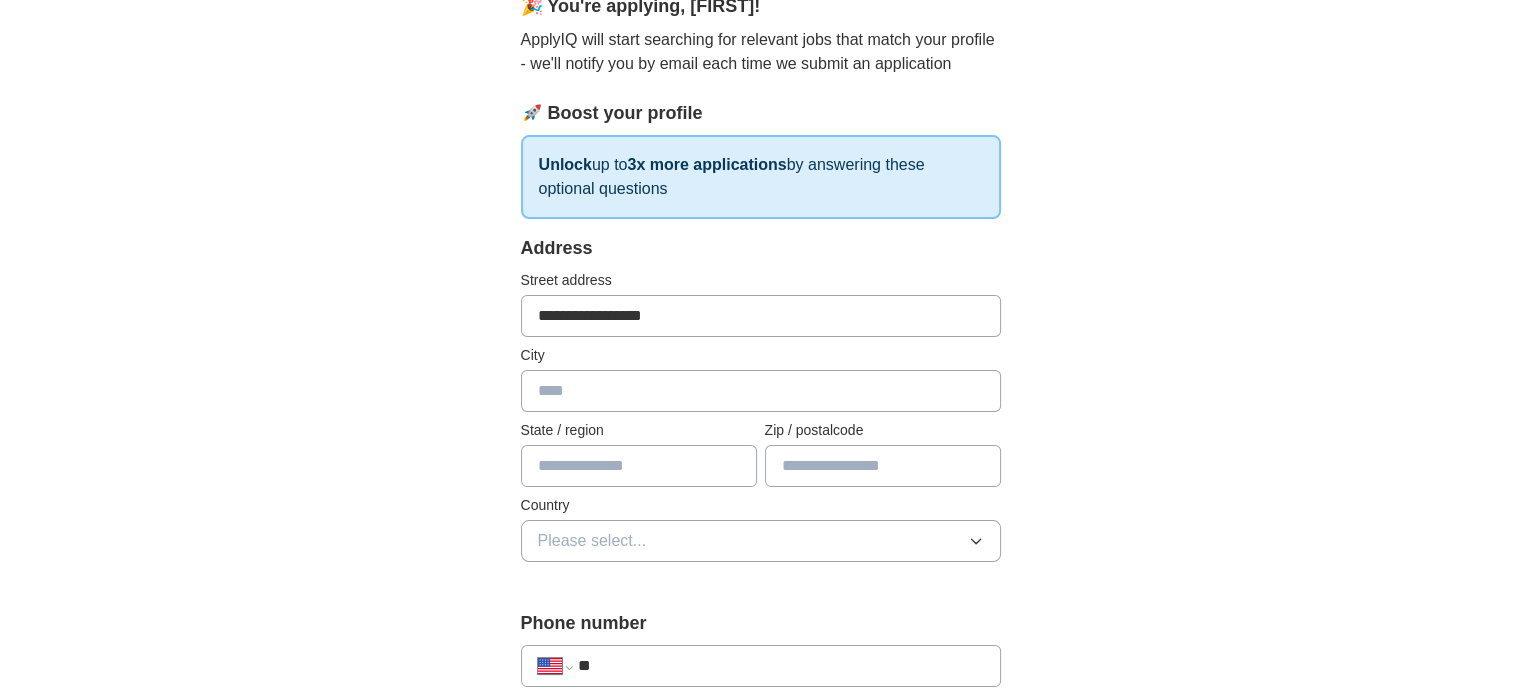 type on "**********" 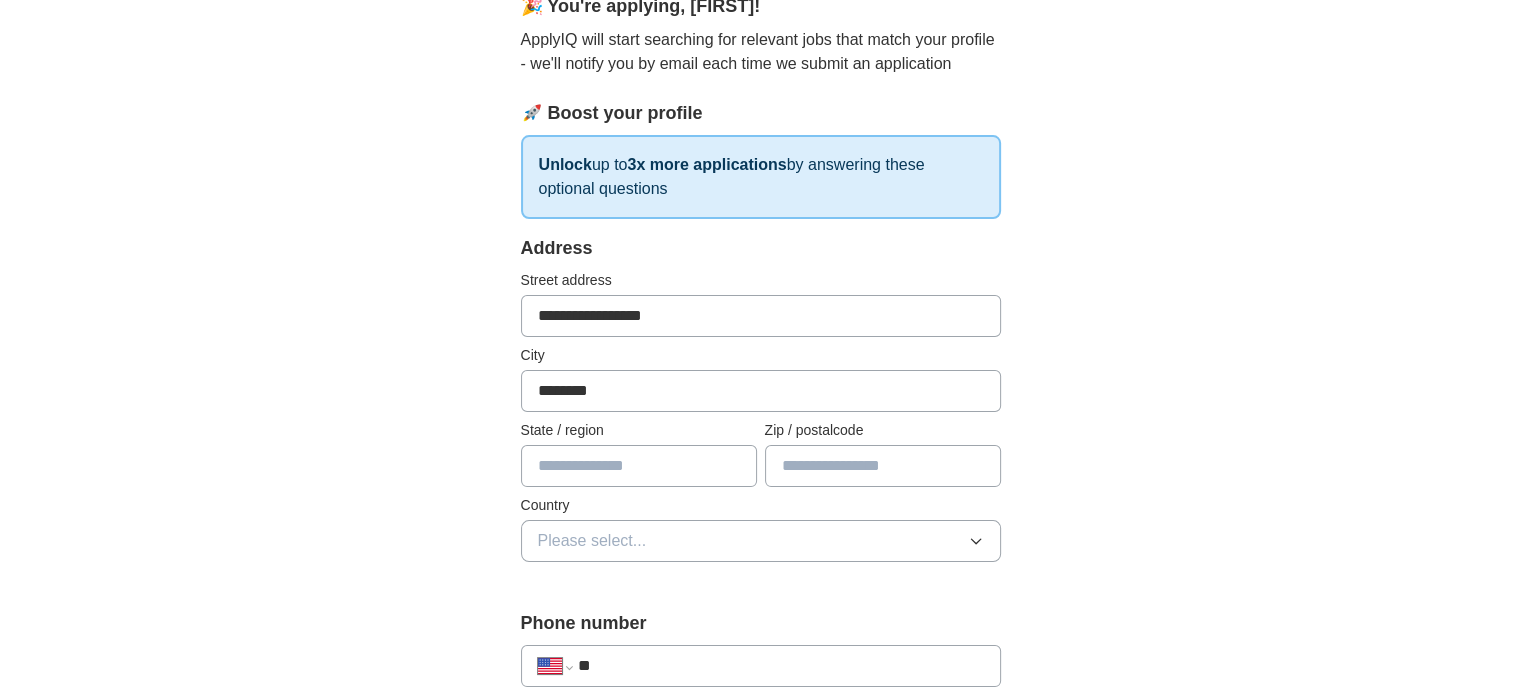 type on "********" 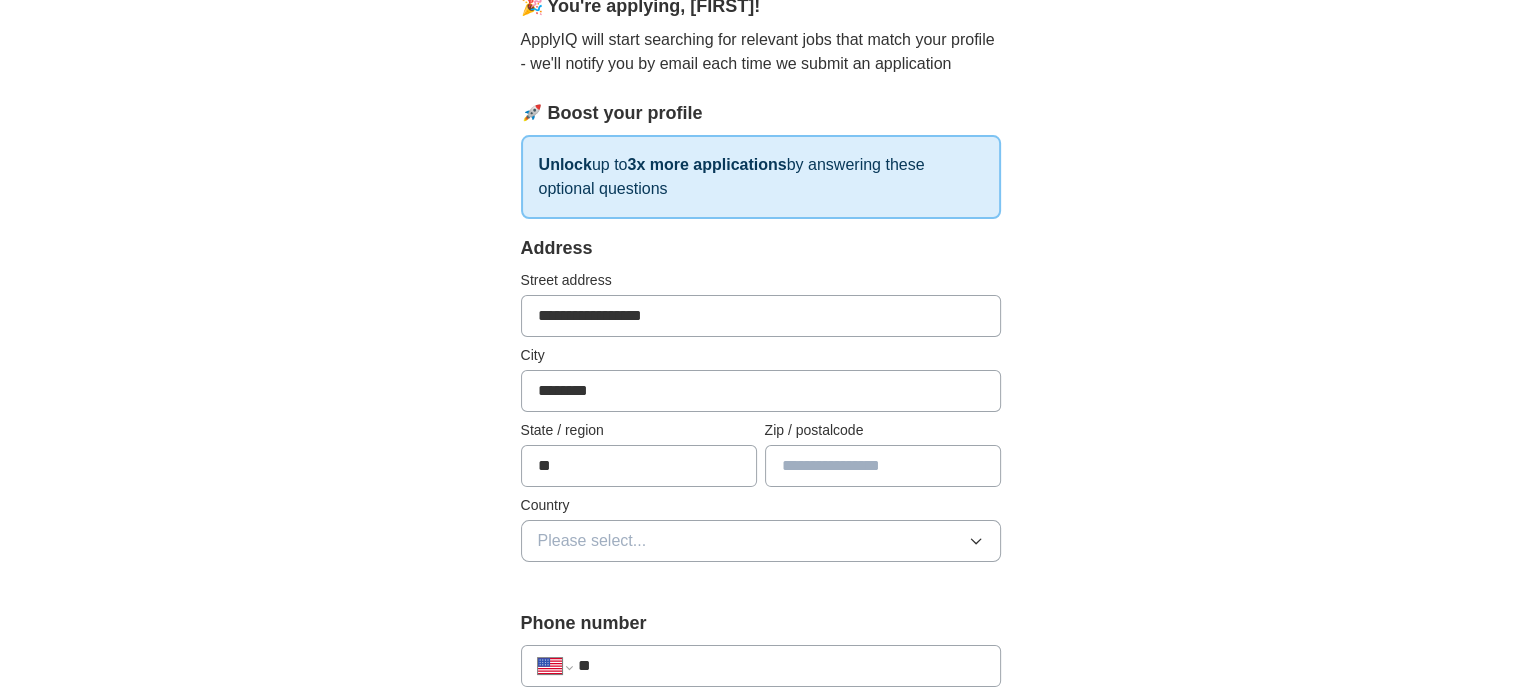 type on "**" 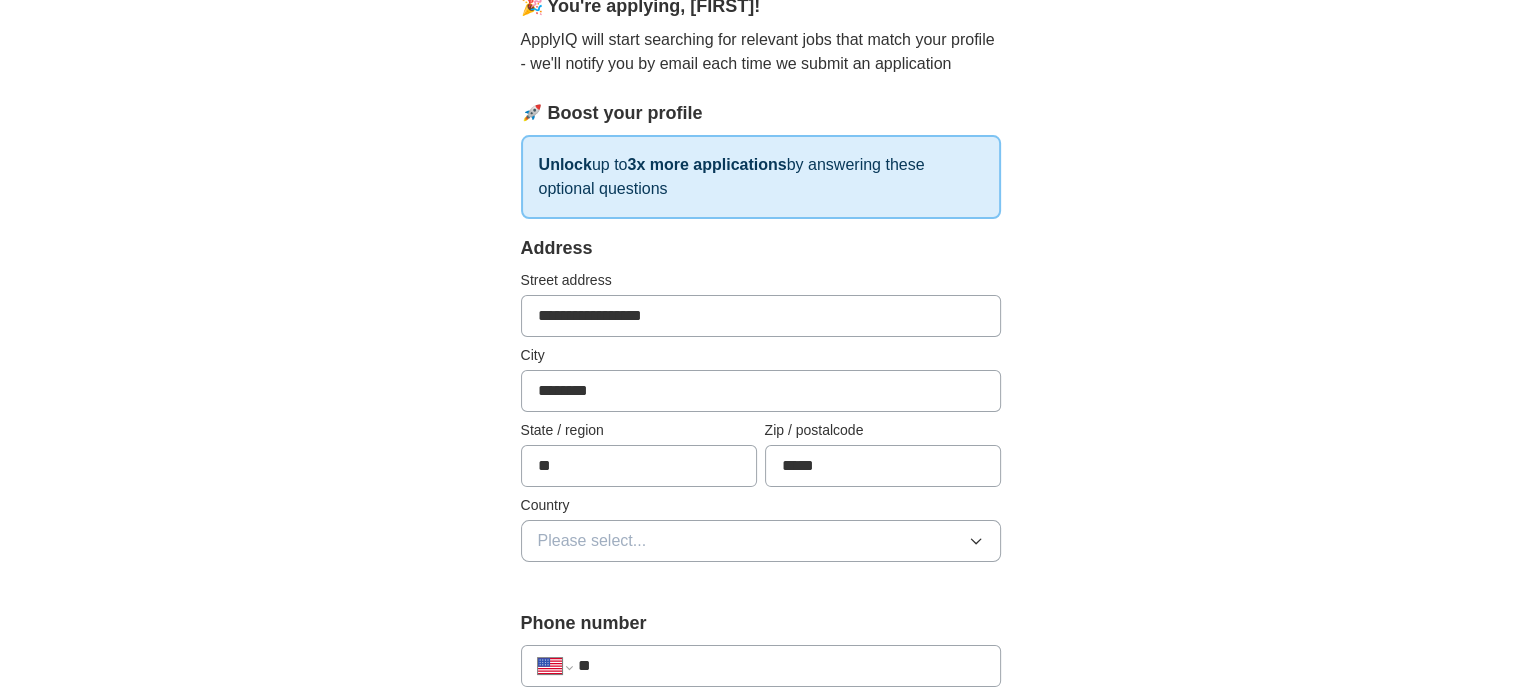 type on "*****" 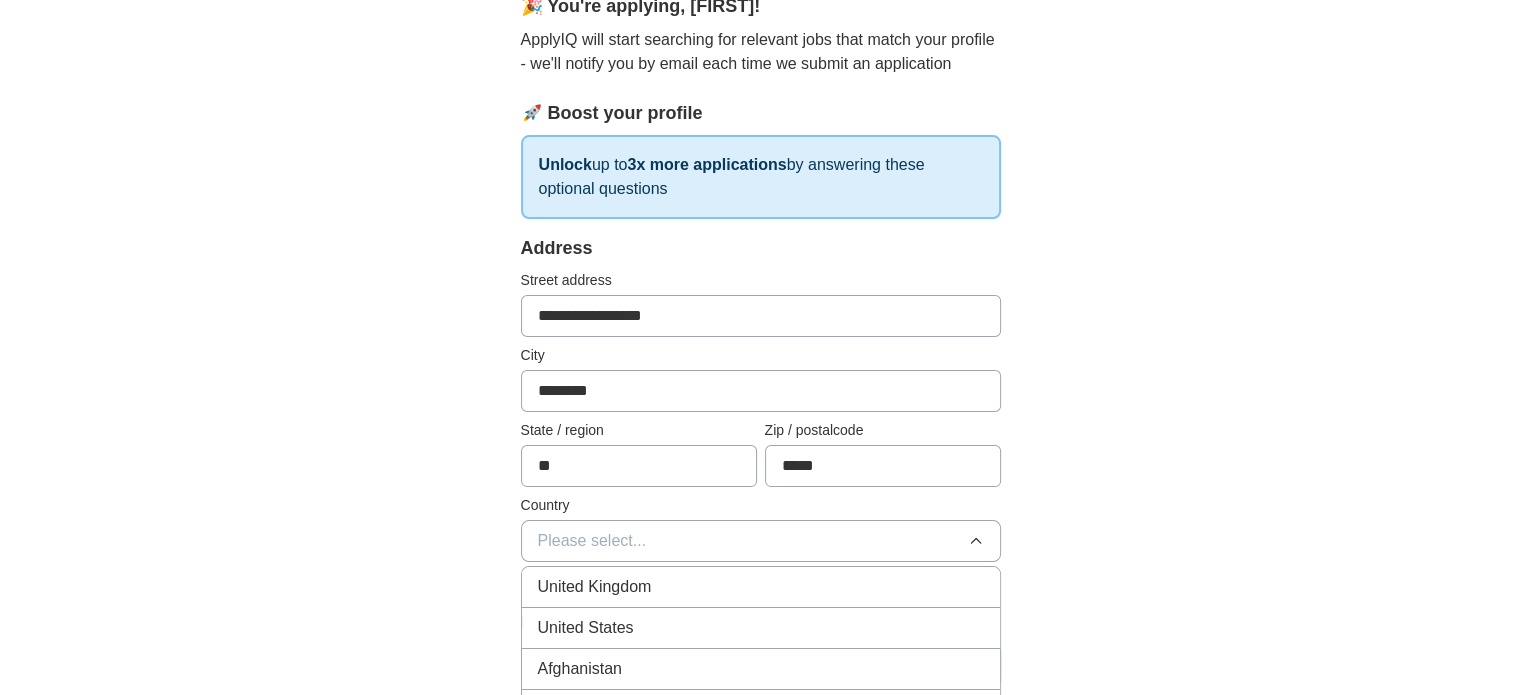 click on "United States" at bounding box center (761, 628) 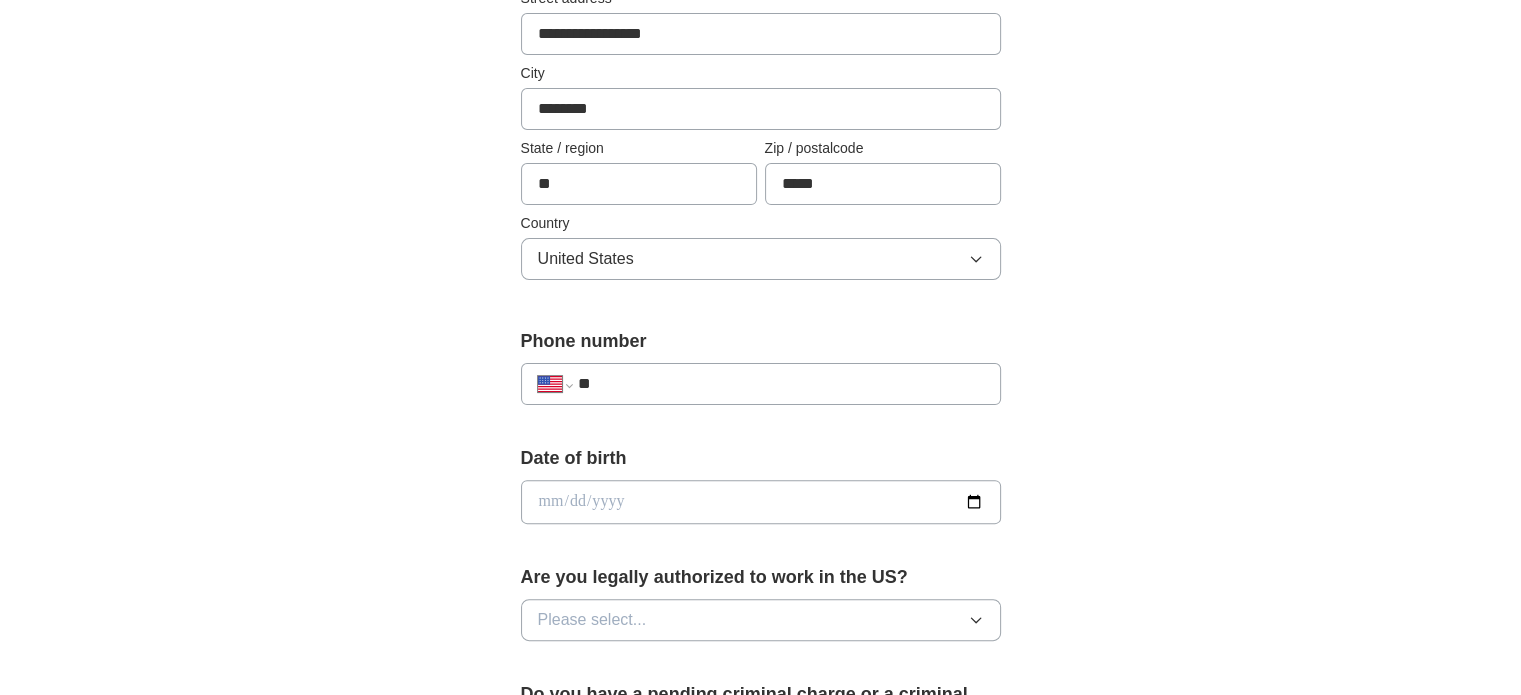 scroll, scrollTop: 500, scrollLeft: 0, axis: vertical 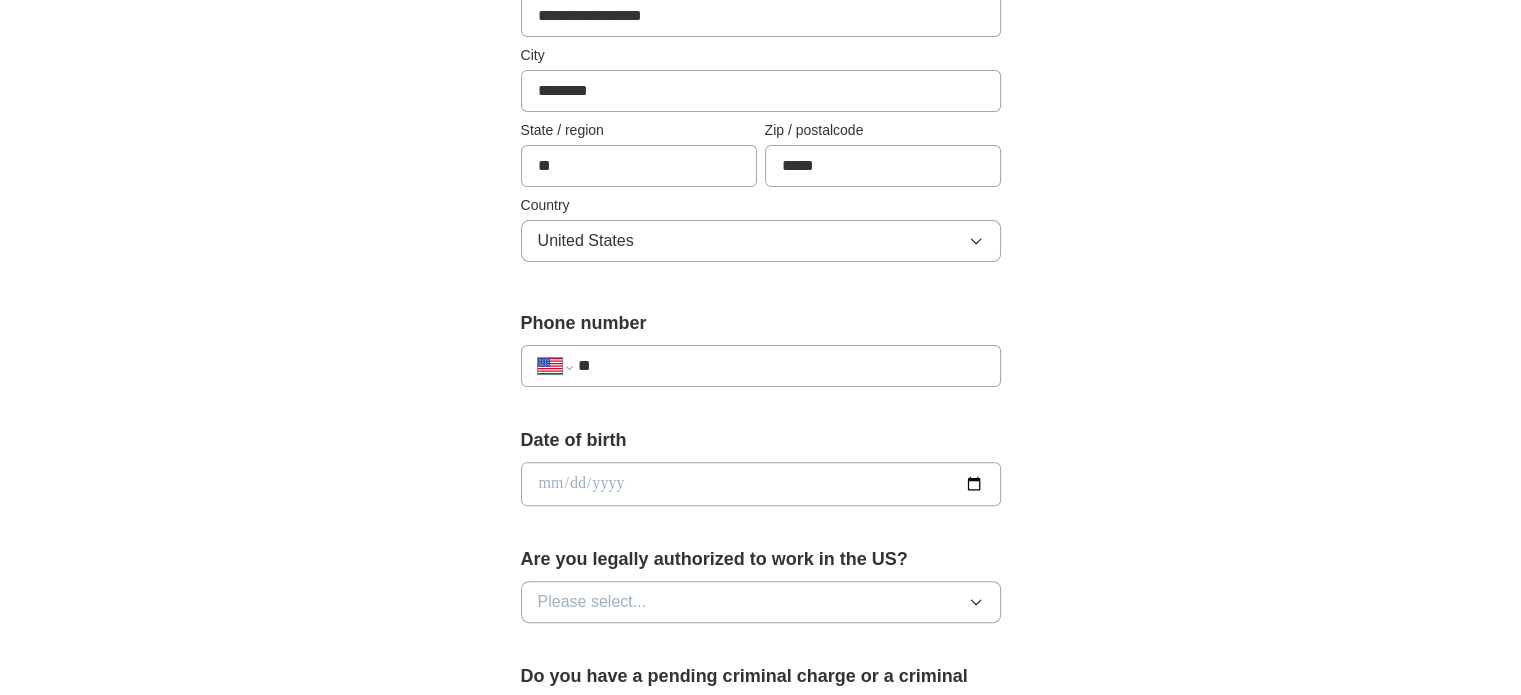 click on "**********" at bounding box center [761, 366] 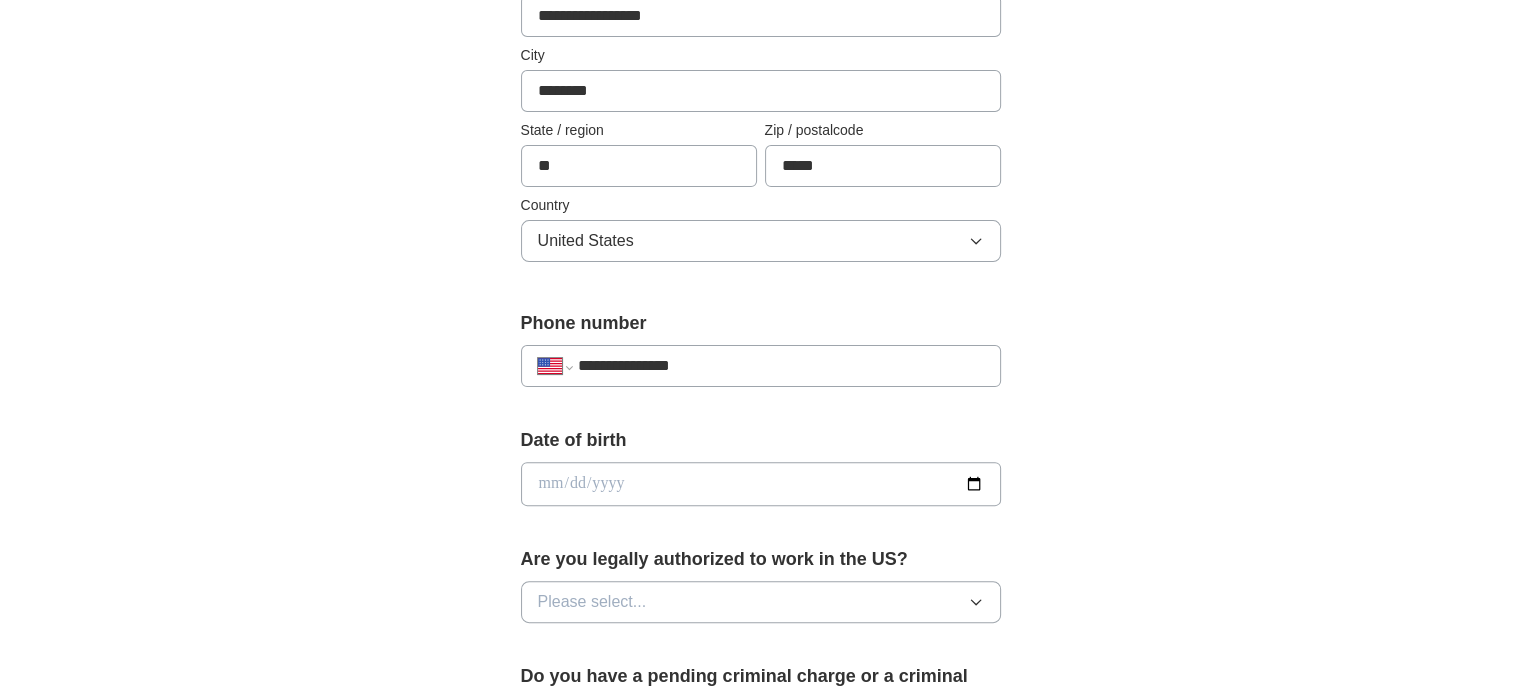 type on "**********" 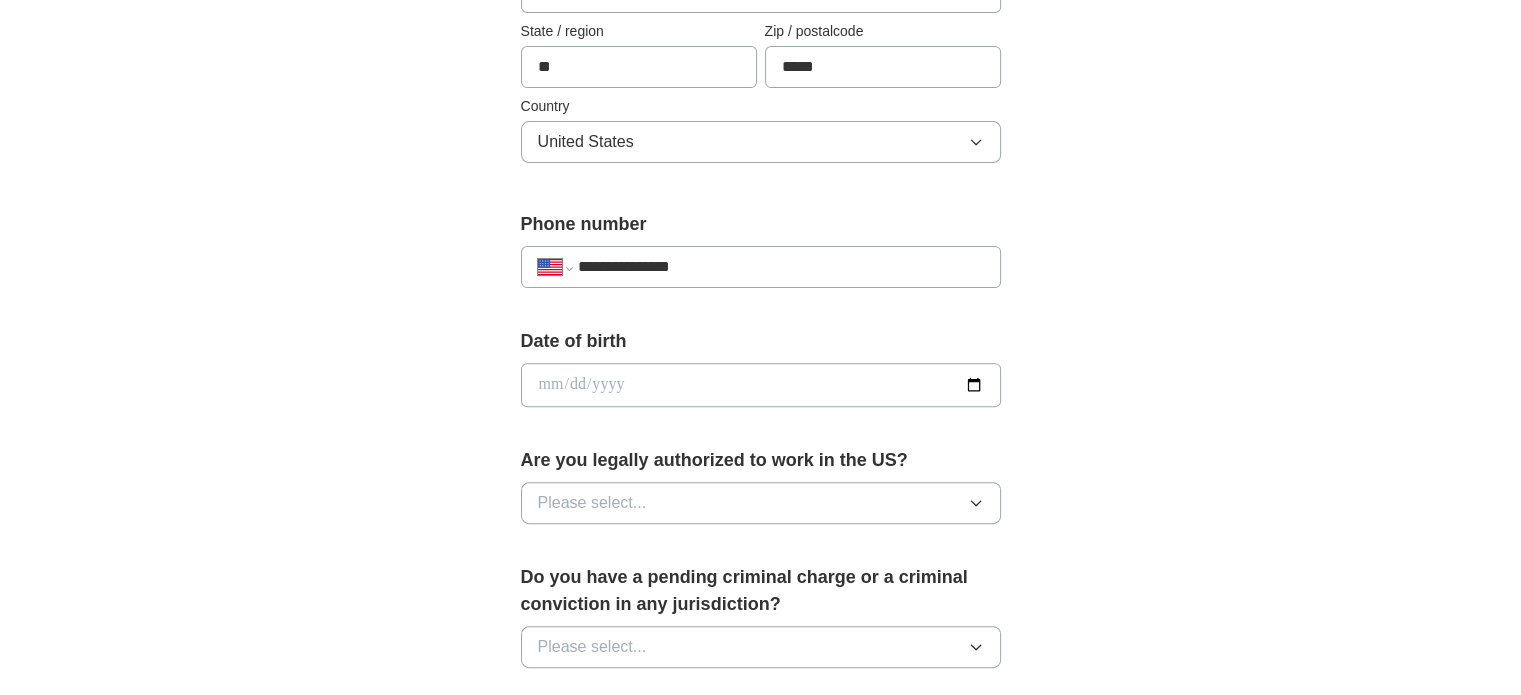 scroll, scrollTop: 700, scrollLeft: 0, axis: vertical 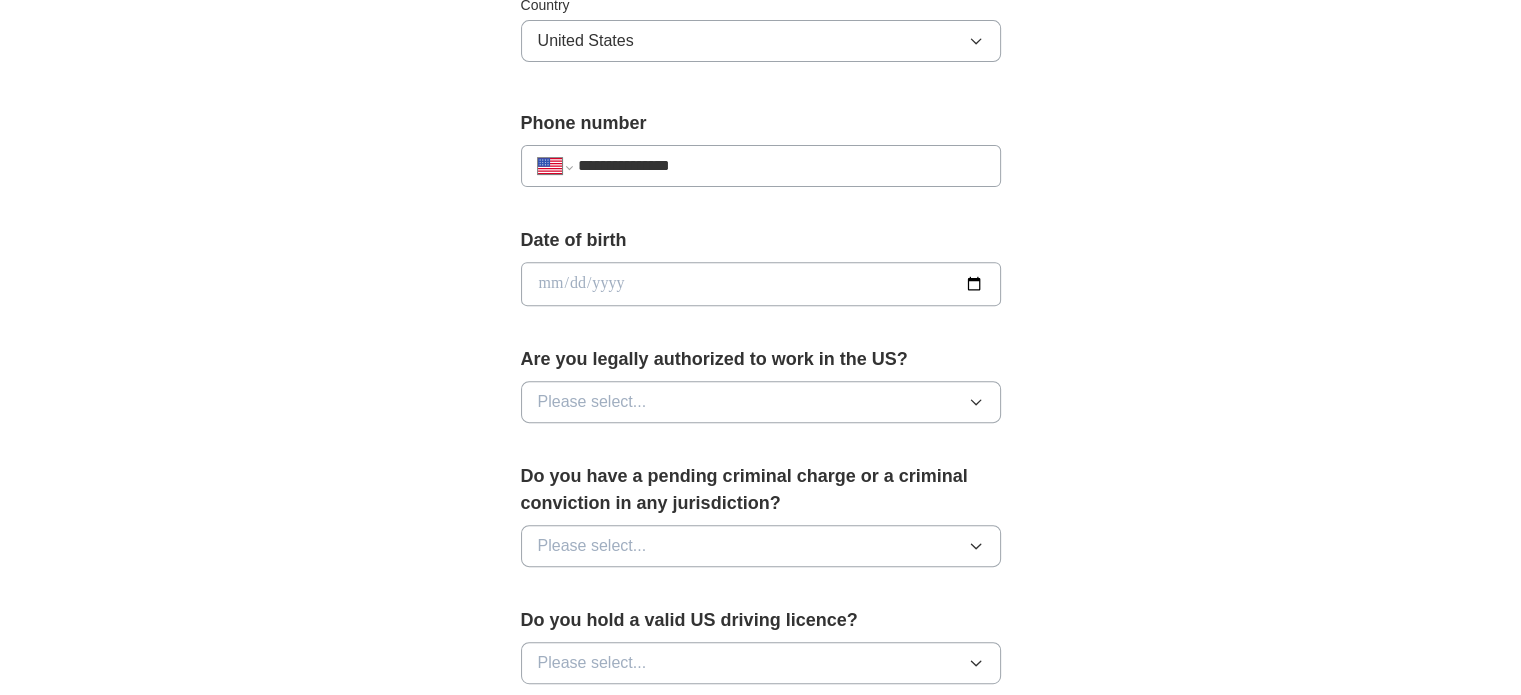 click at bounding box center (761, 284) 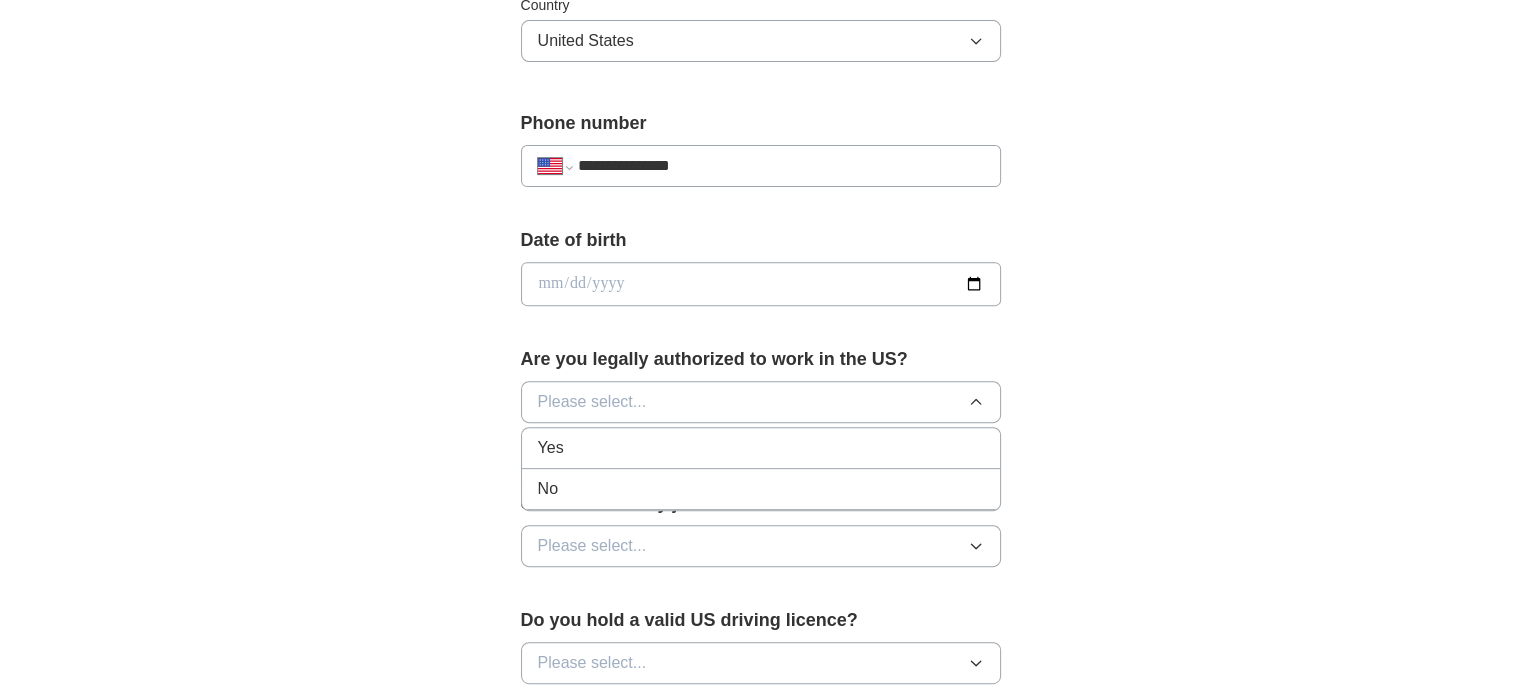 click on "Yes" at bounding box center [761, 448] 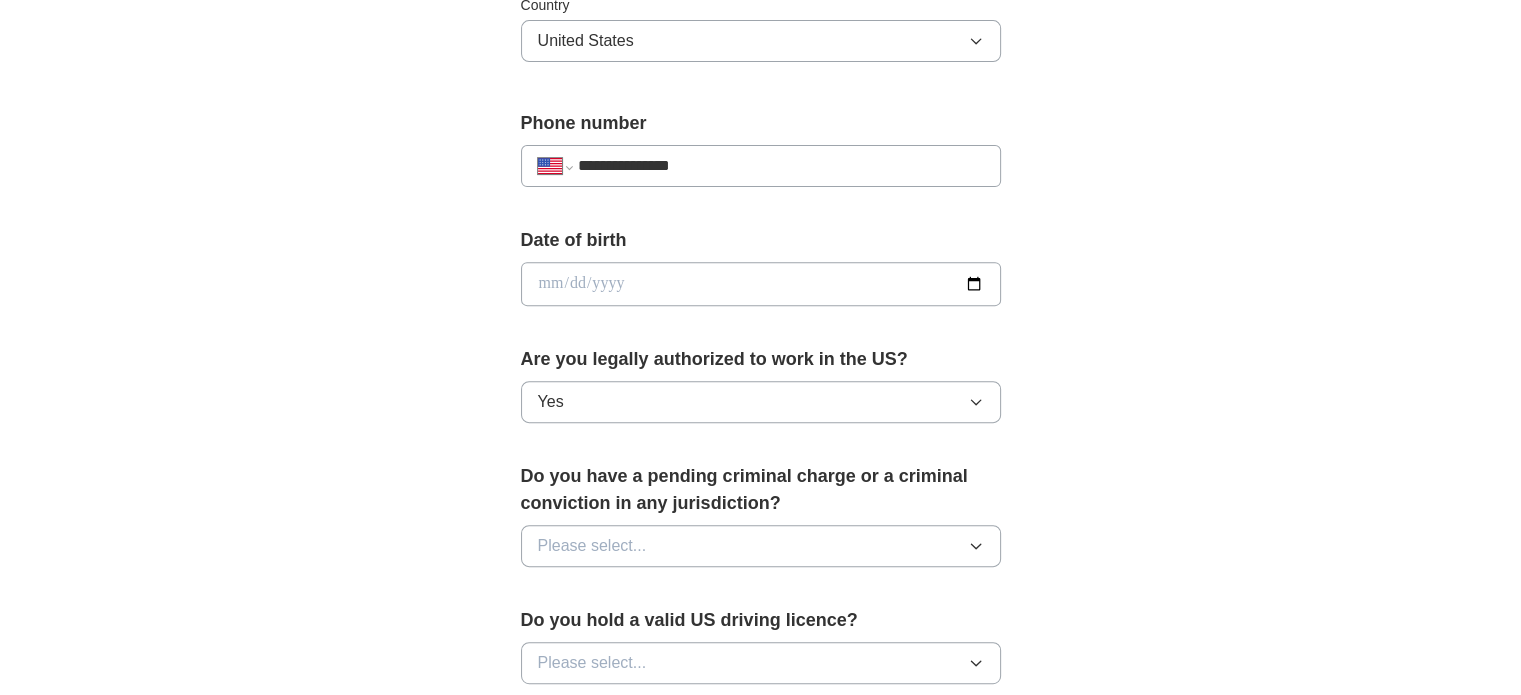 click on "Please select..." at bounding box center [761, 546] 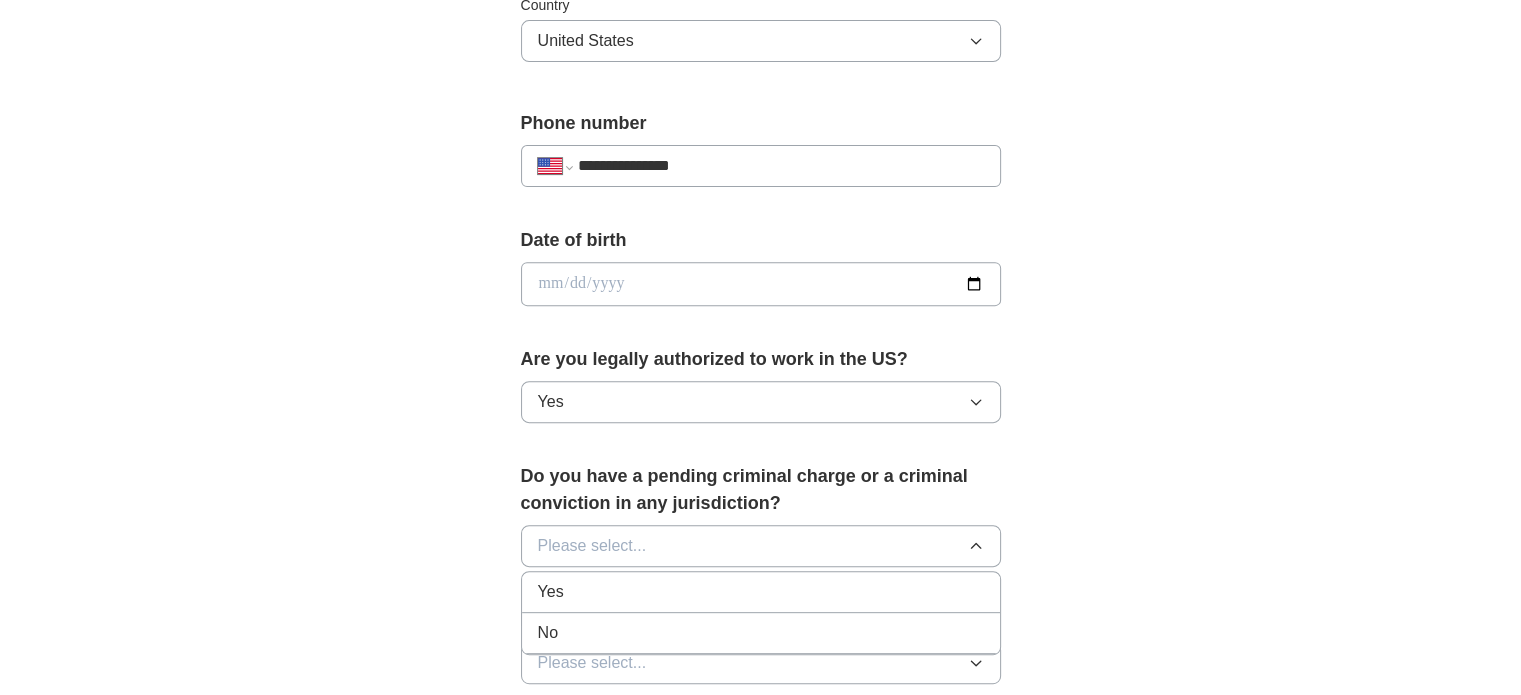 click on "No" at bounding box center [761, 633] 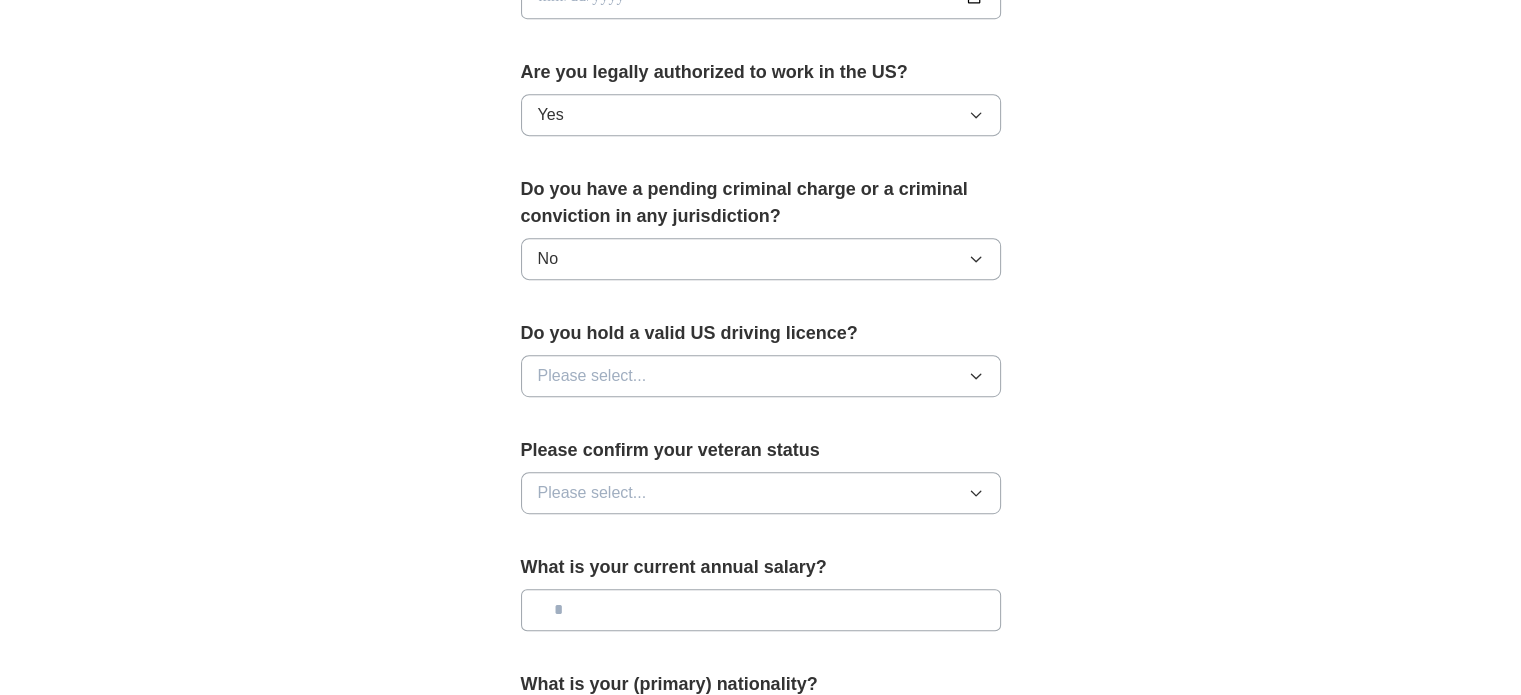 scroll, scrollTop: 1000, scrollLeft: 0, axis: vertical 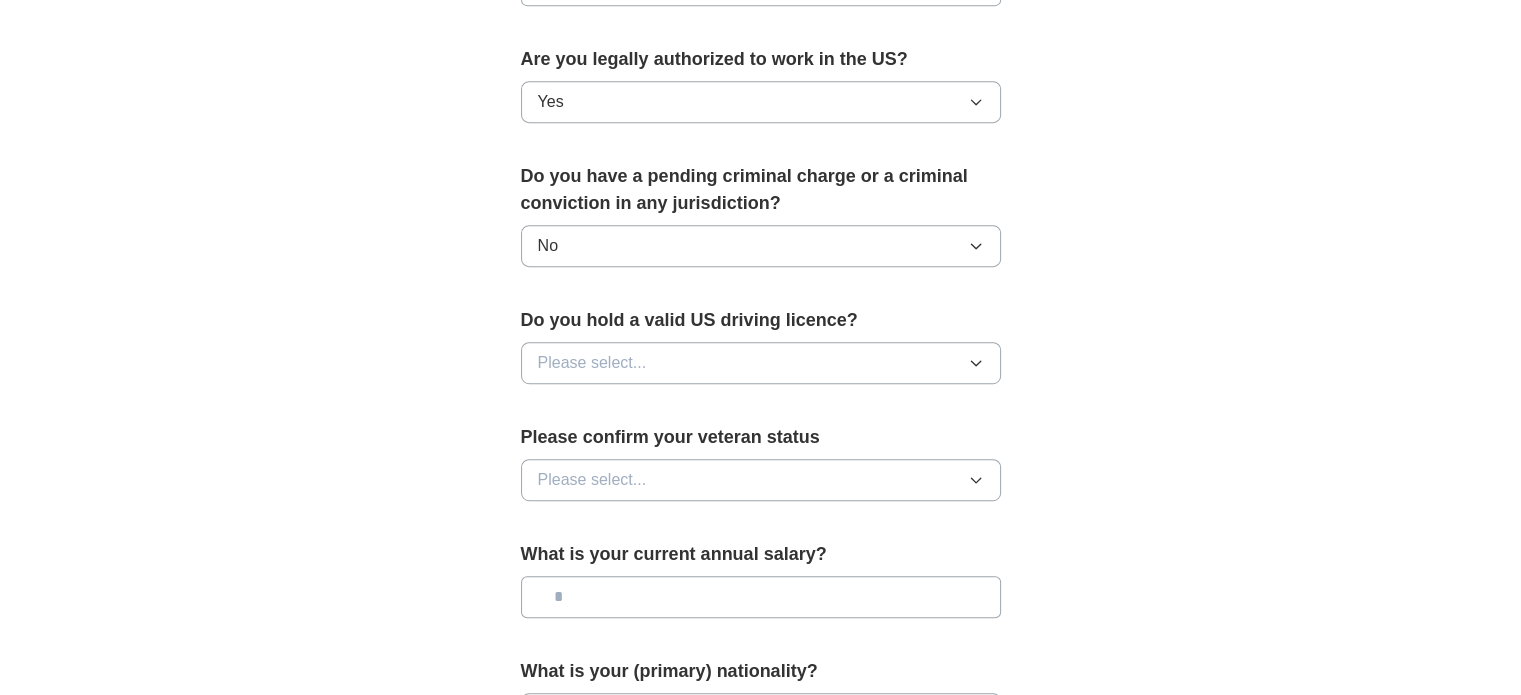 click on "Please select..." at bounding box center [761, 363] 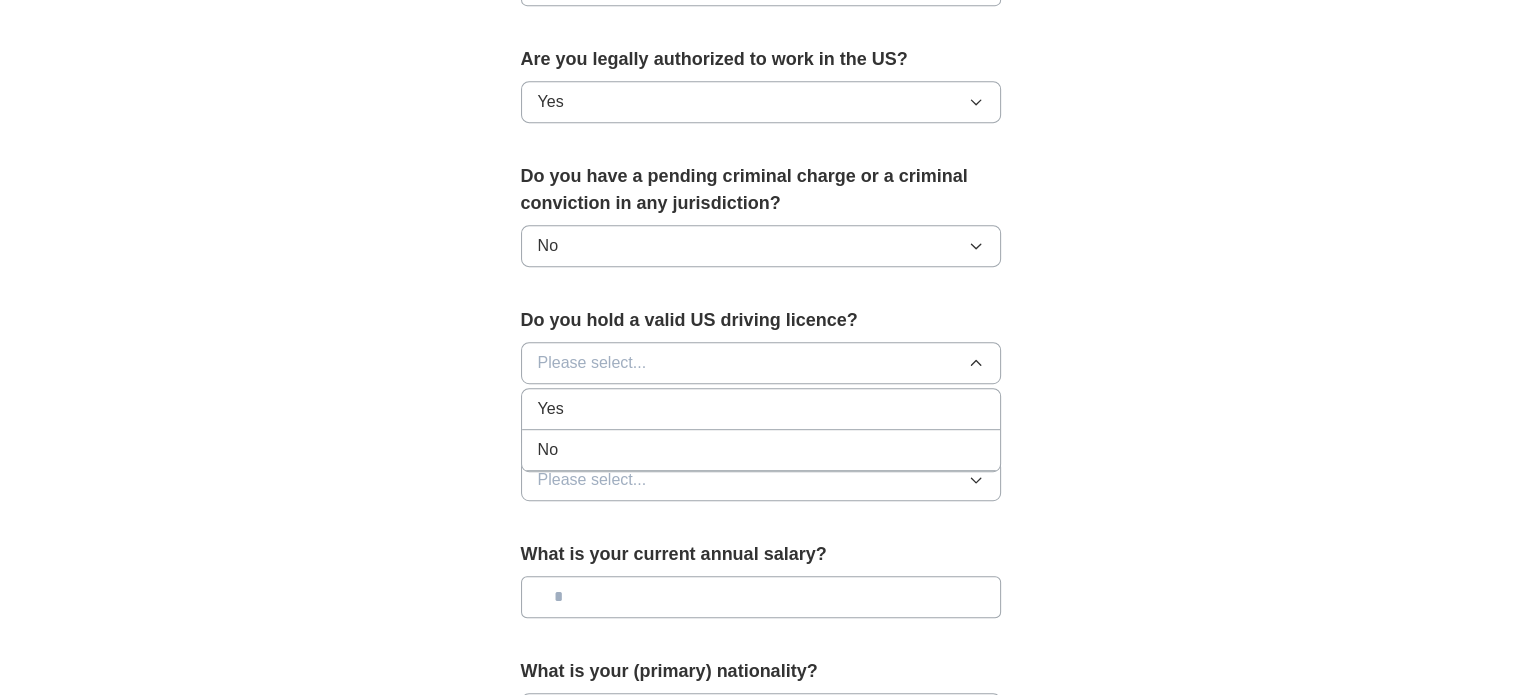 click on "Yes" at bounding box center [761, 409] 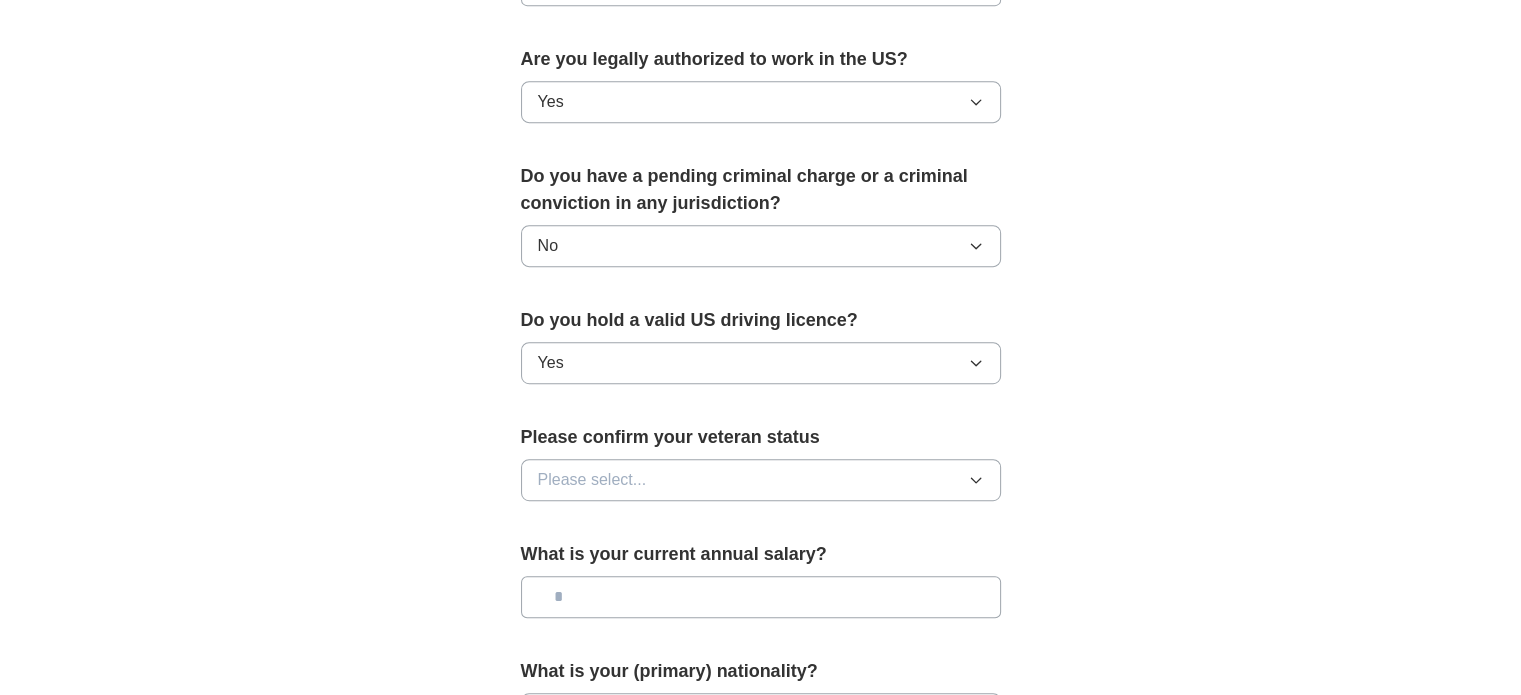 click on "Please select..." at bounding box center [761, 480] 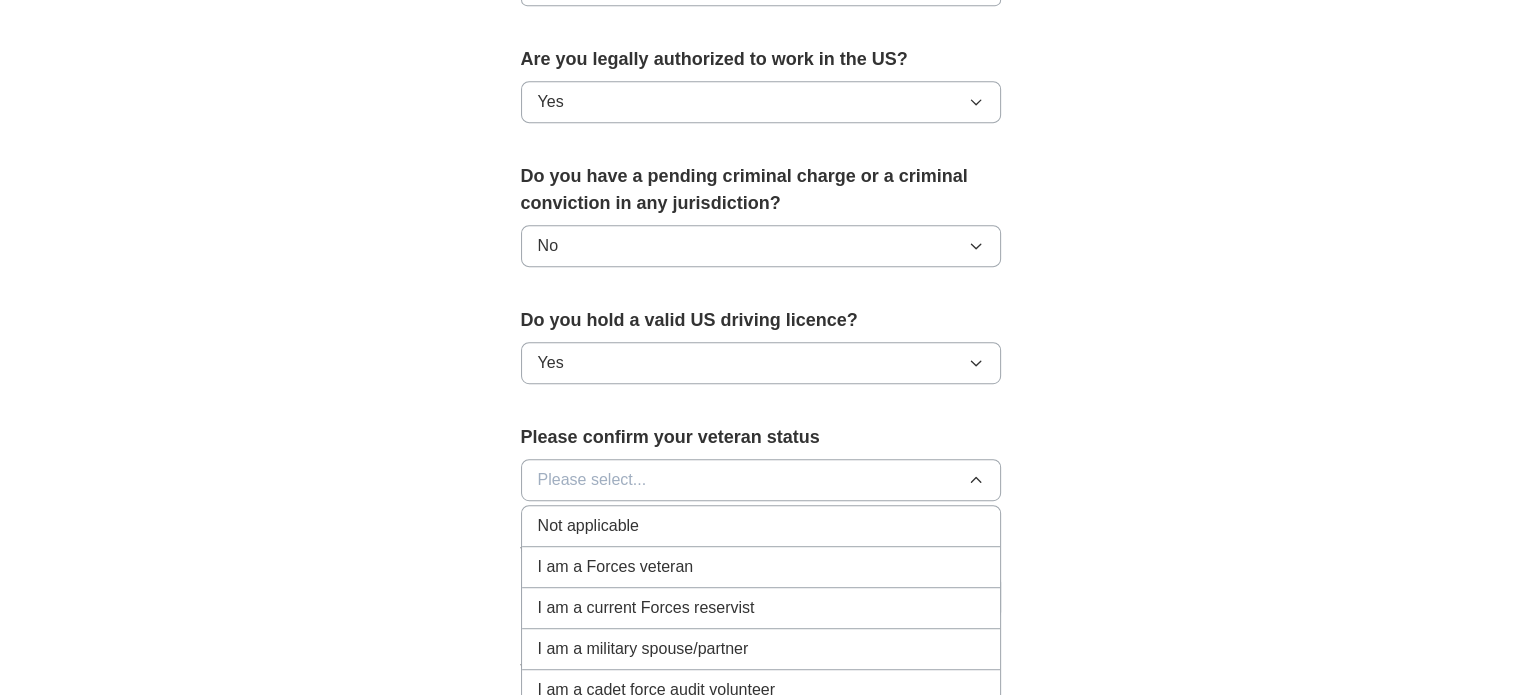 scroll, scrollTop: 1200, scrollLeft: 0, axis: vertical 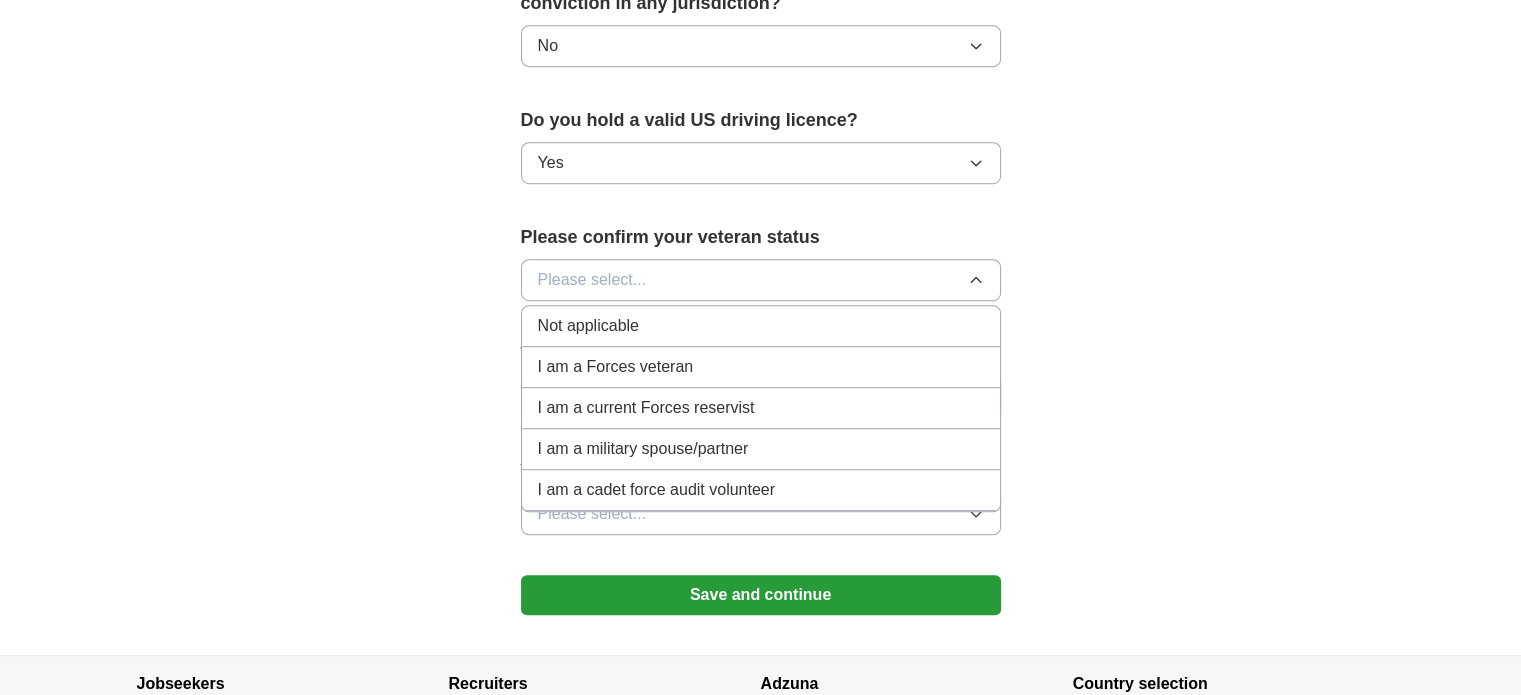 click on "Not applicable" at bounding box center (761, 326) 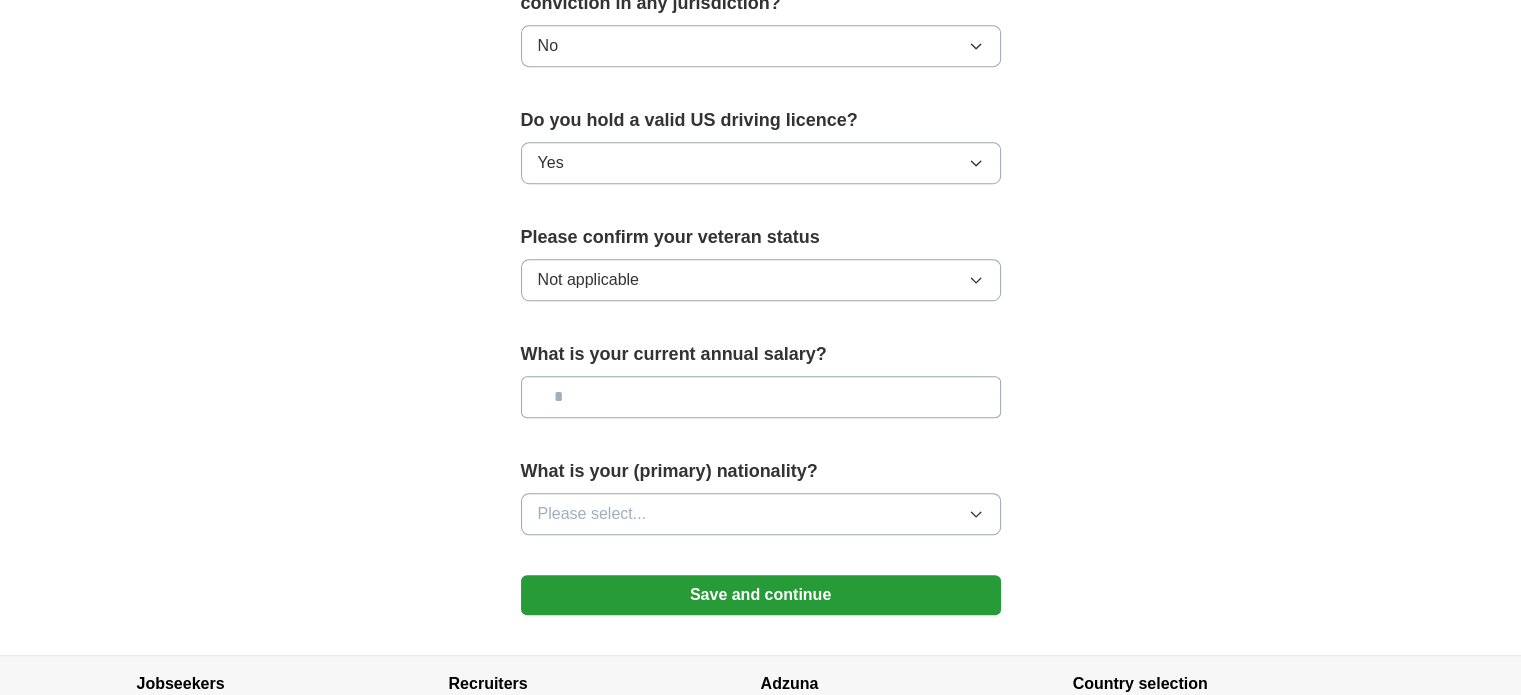 click at bounding box center (761, 397) 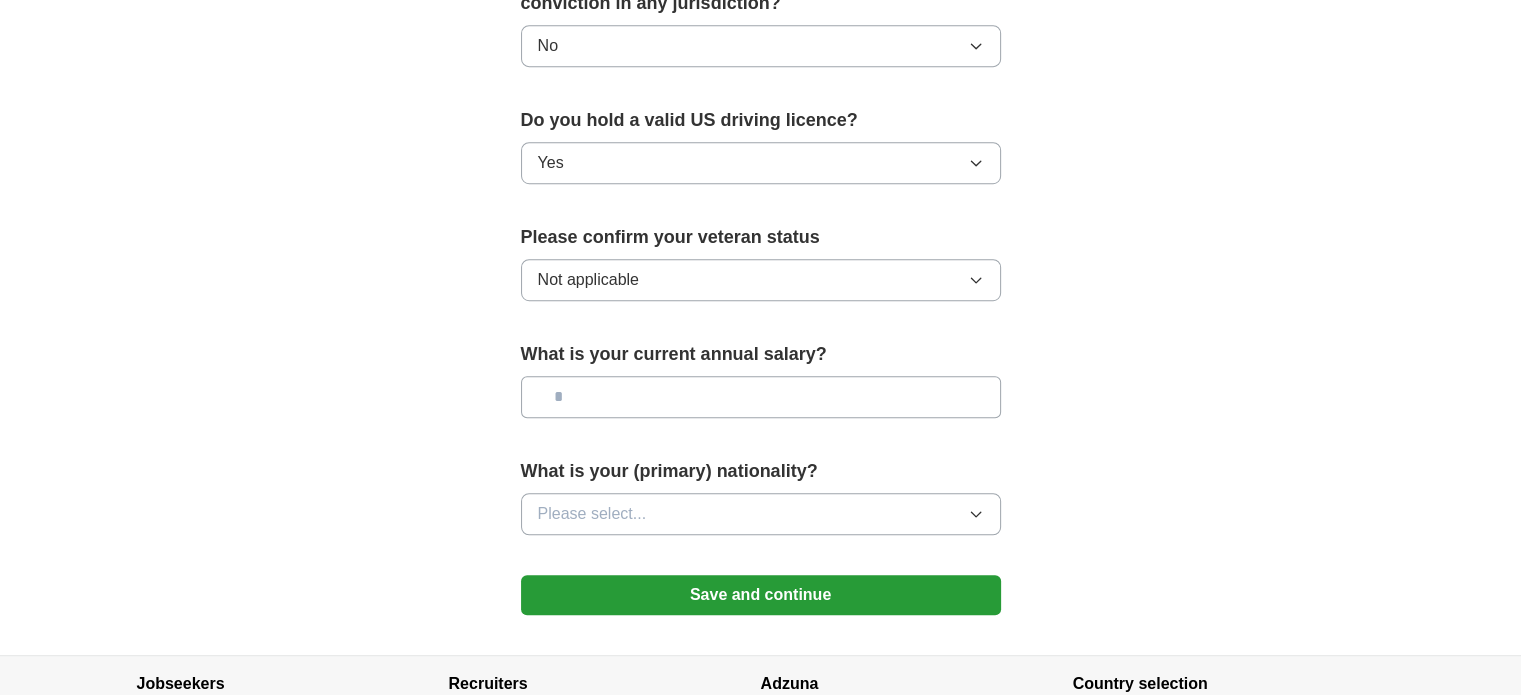 click on "Please select..." at bounding box center [761, 514] 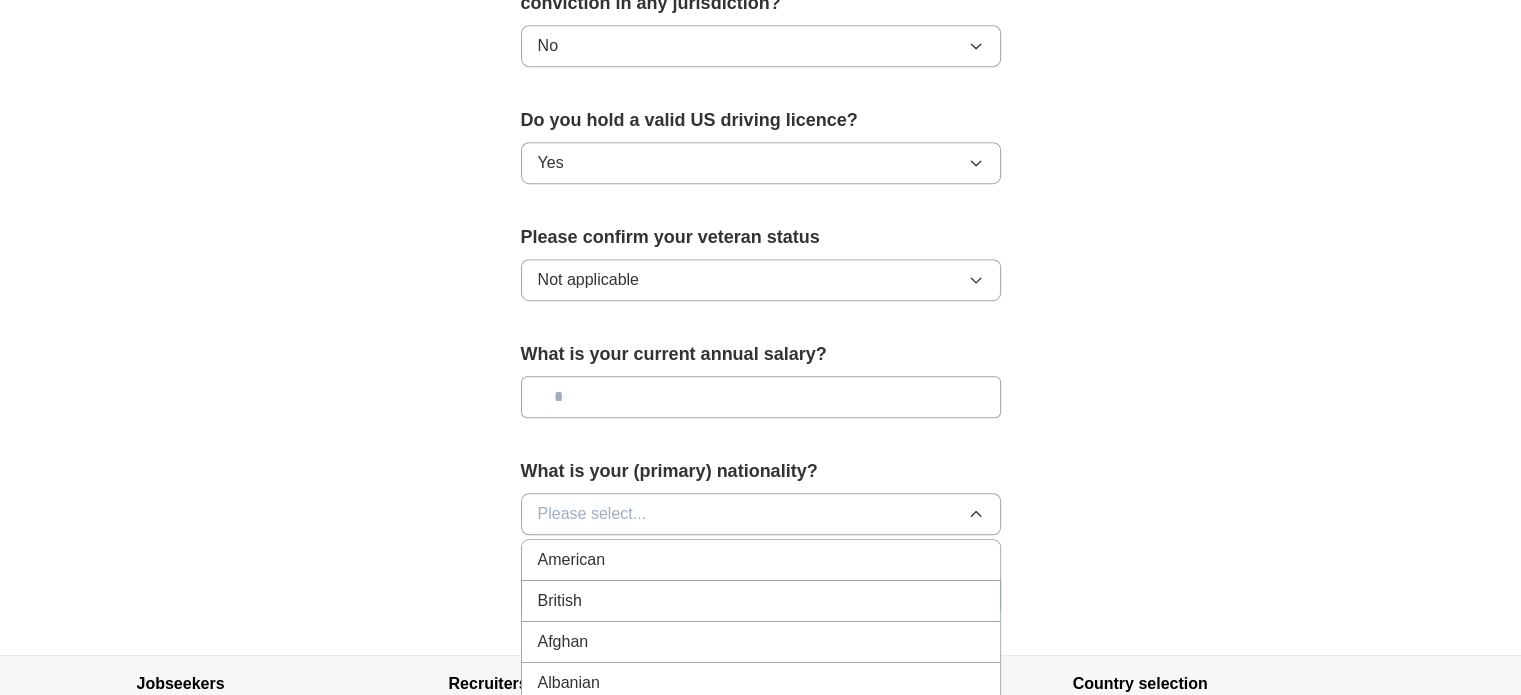 click on "Please select..." at bounding box center (761, 514) 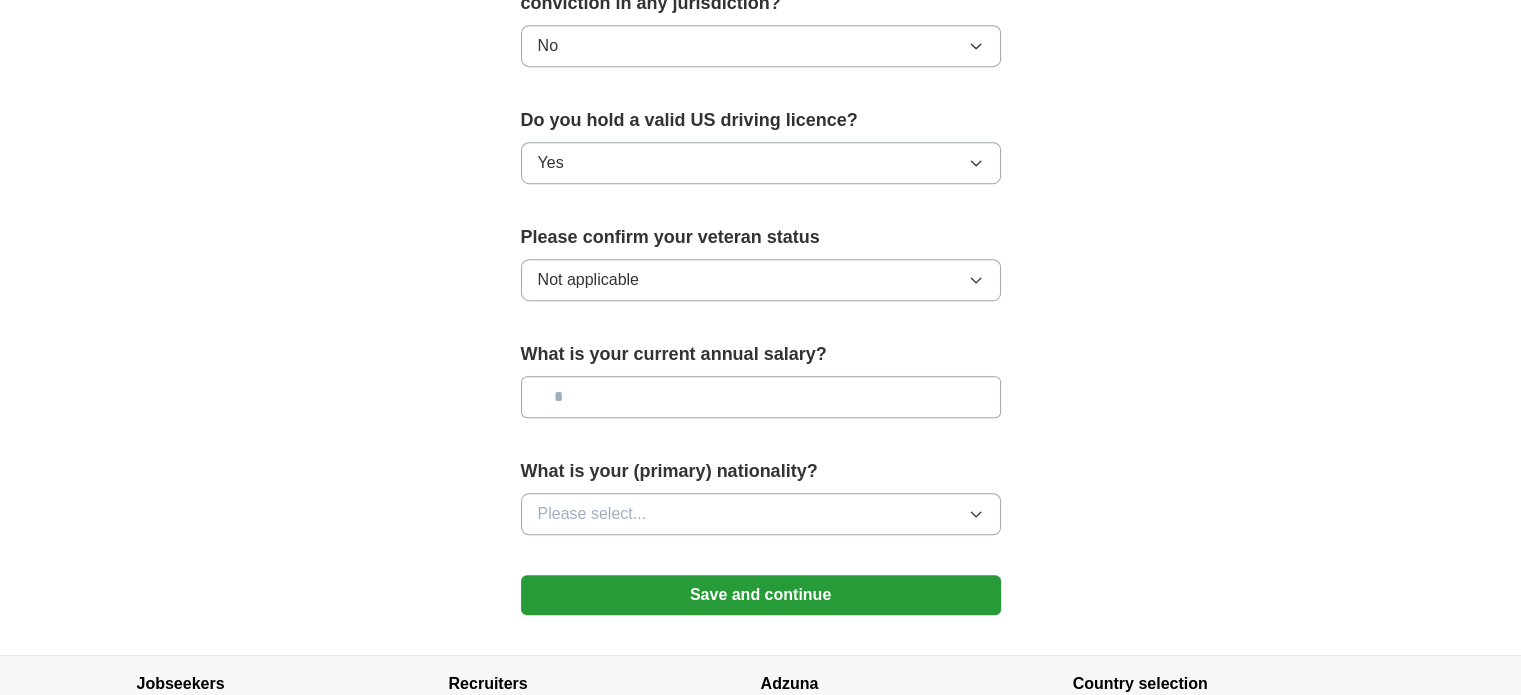 click on "Save and continue" at bounding box center (761, 595) 